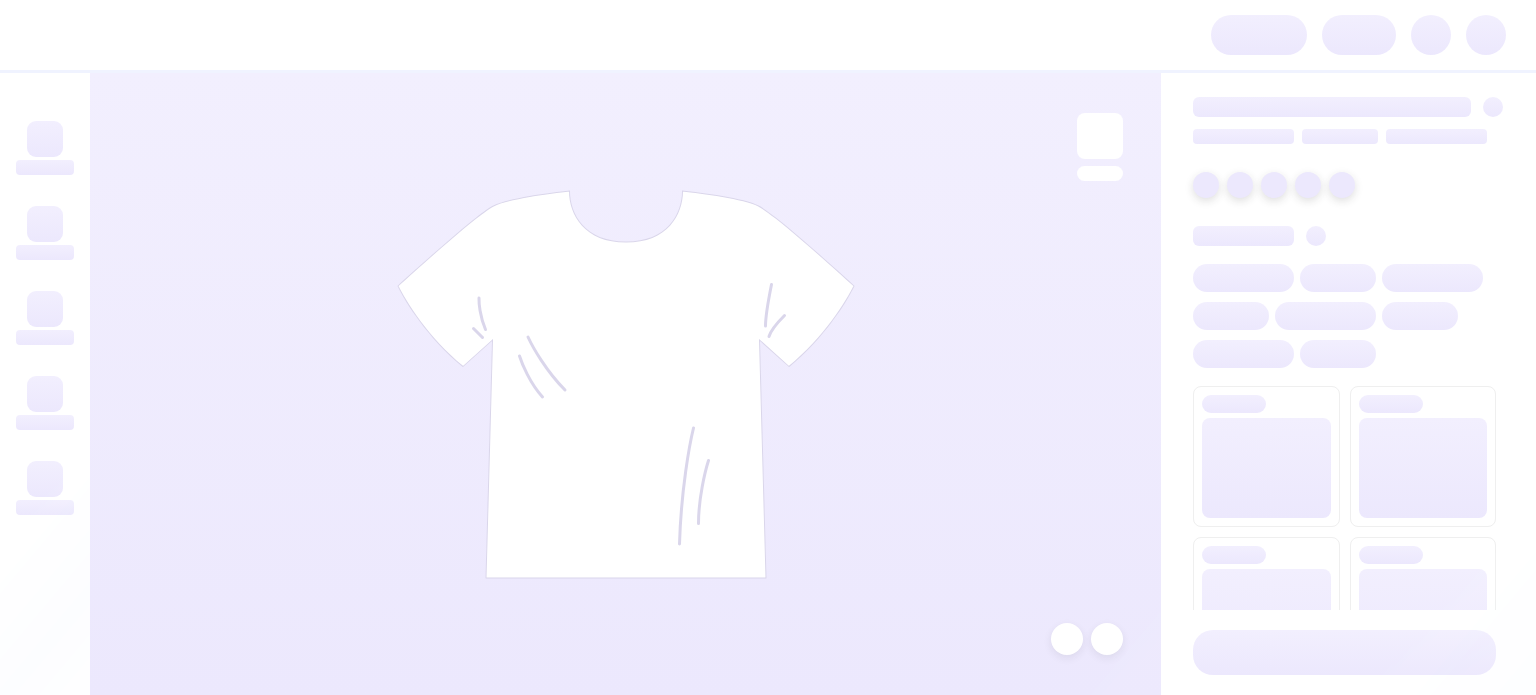 scroll, scrollTop: 0, scrollLeft: 0, axis: both 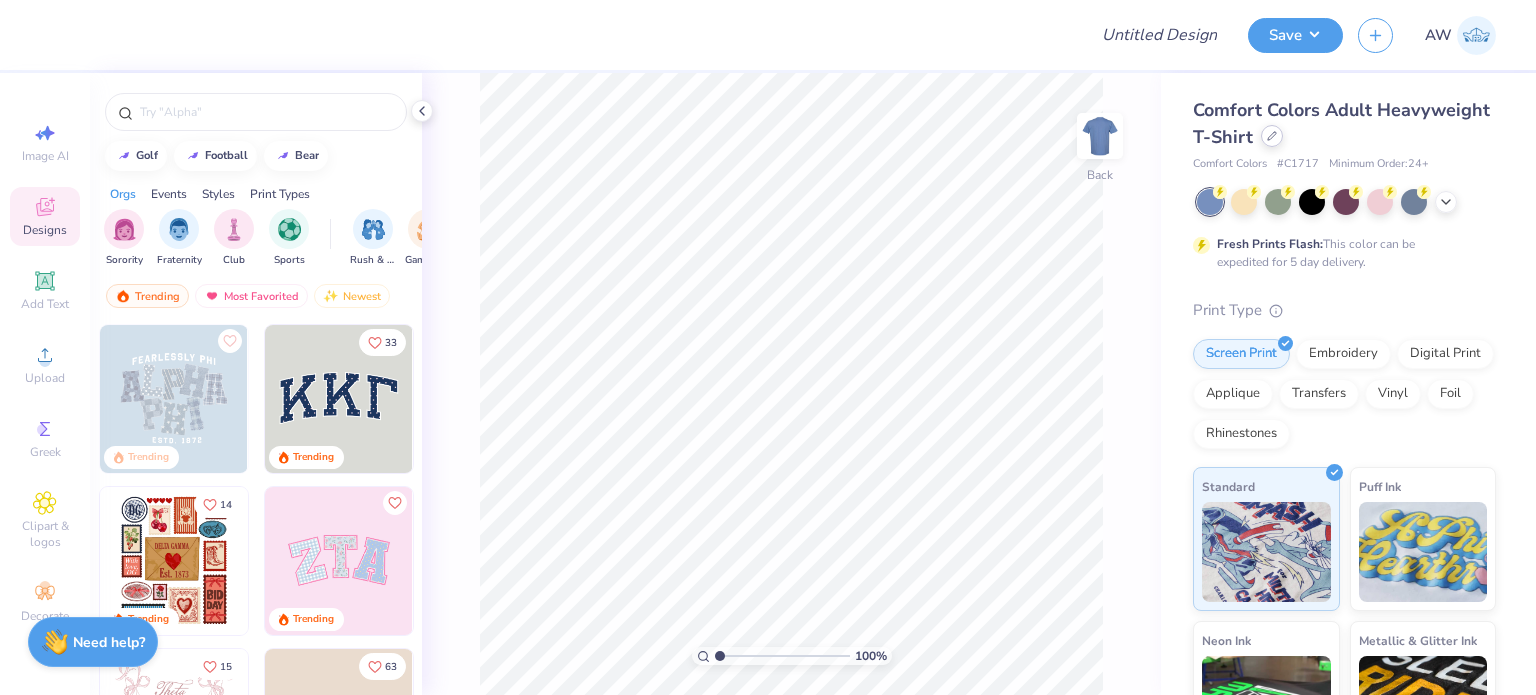 click at bounding box center [1272, 136] 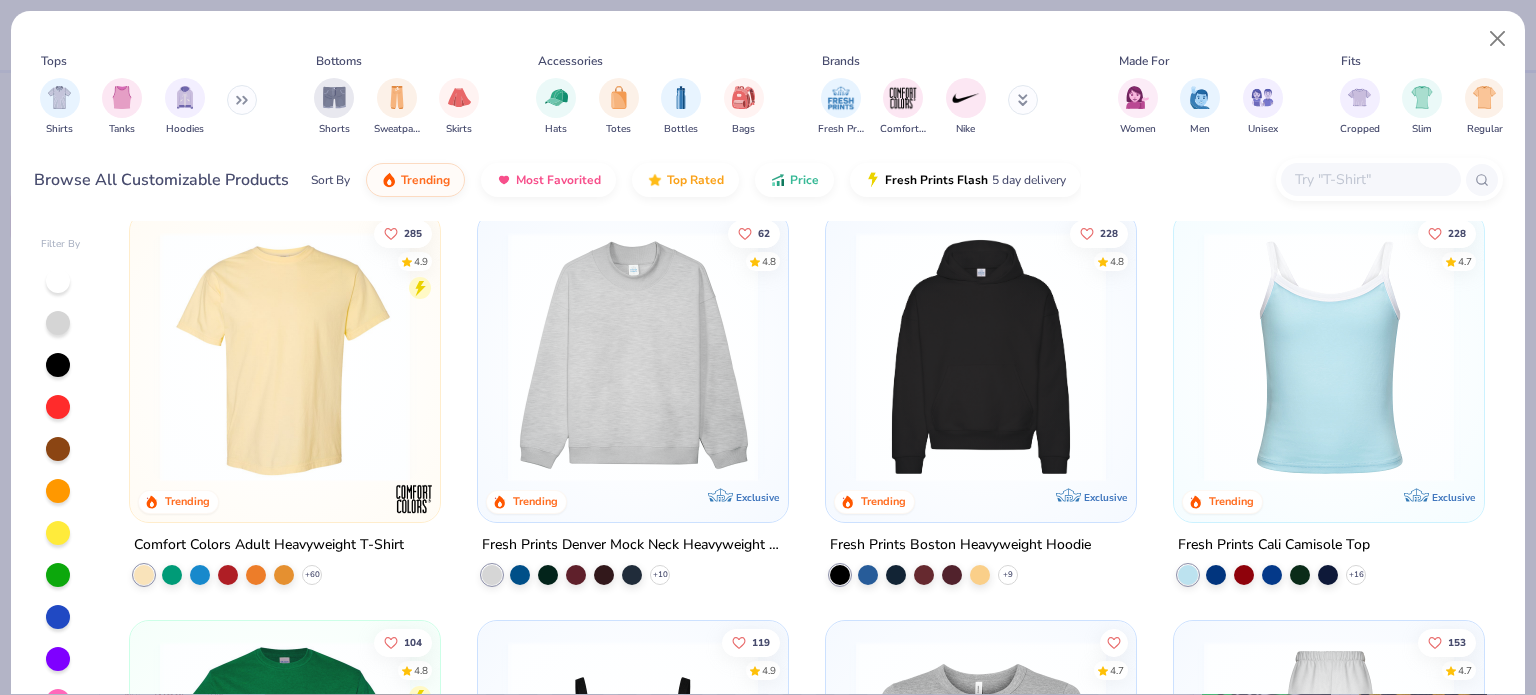 scroll, scrollTop: 0, scrollLeft: 0, axis: both 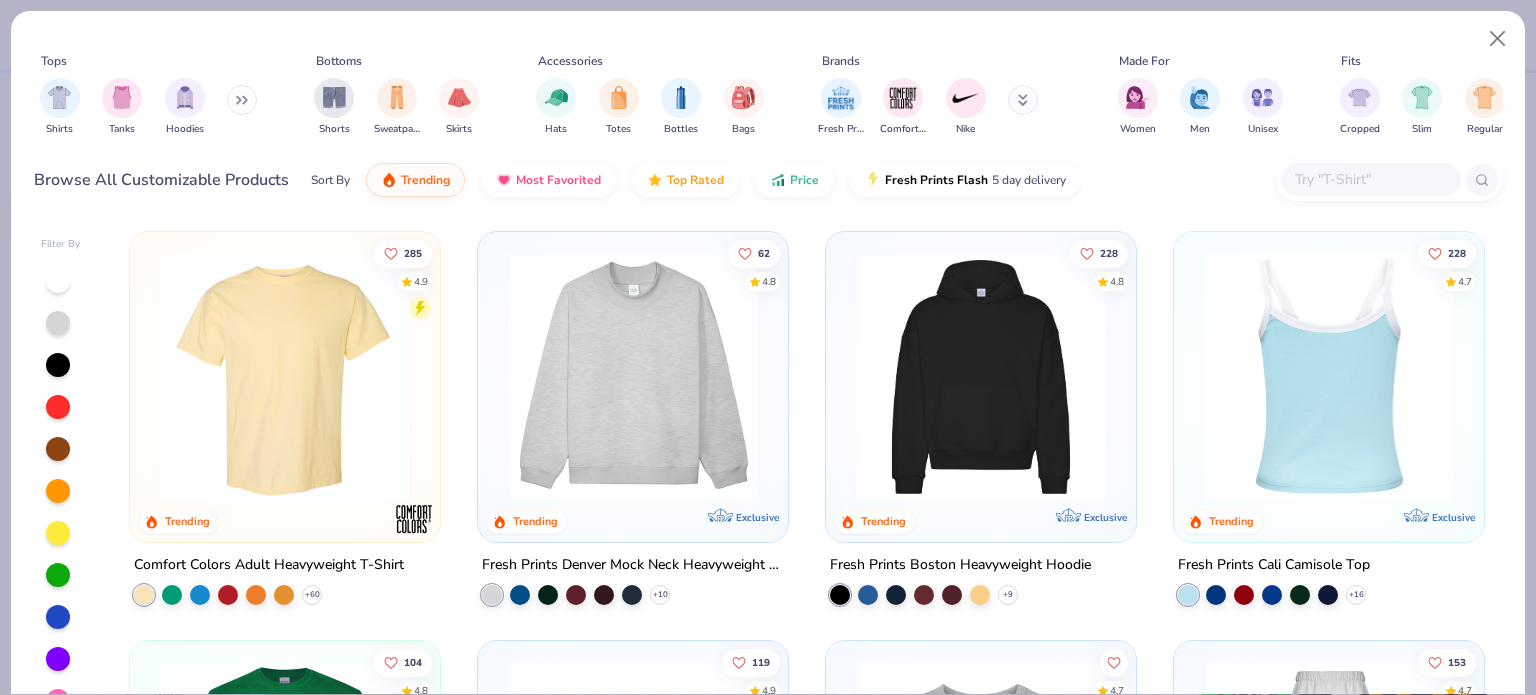 click at bounding box center (1329, 377) 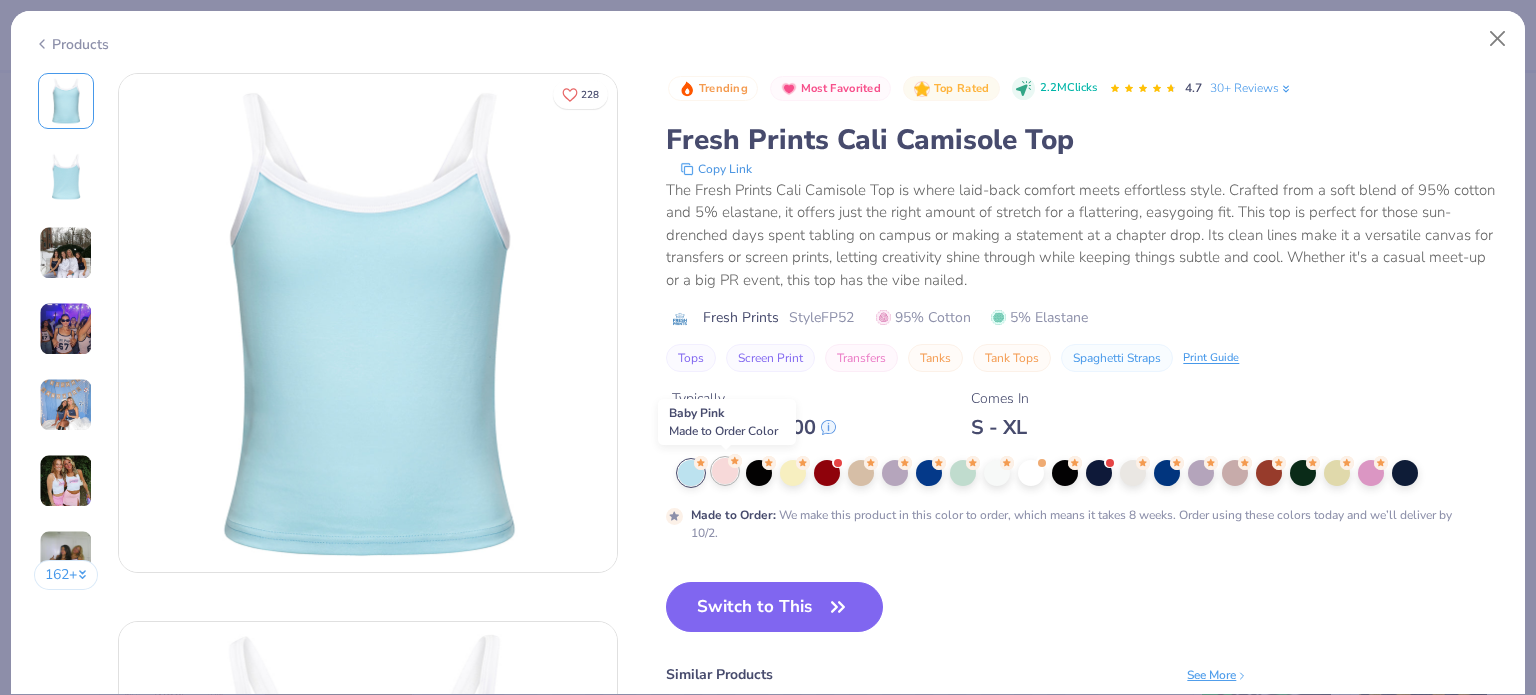 click at bounding box center [725, 471] 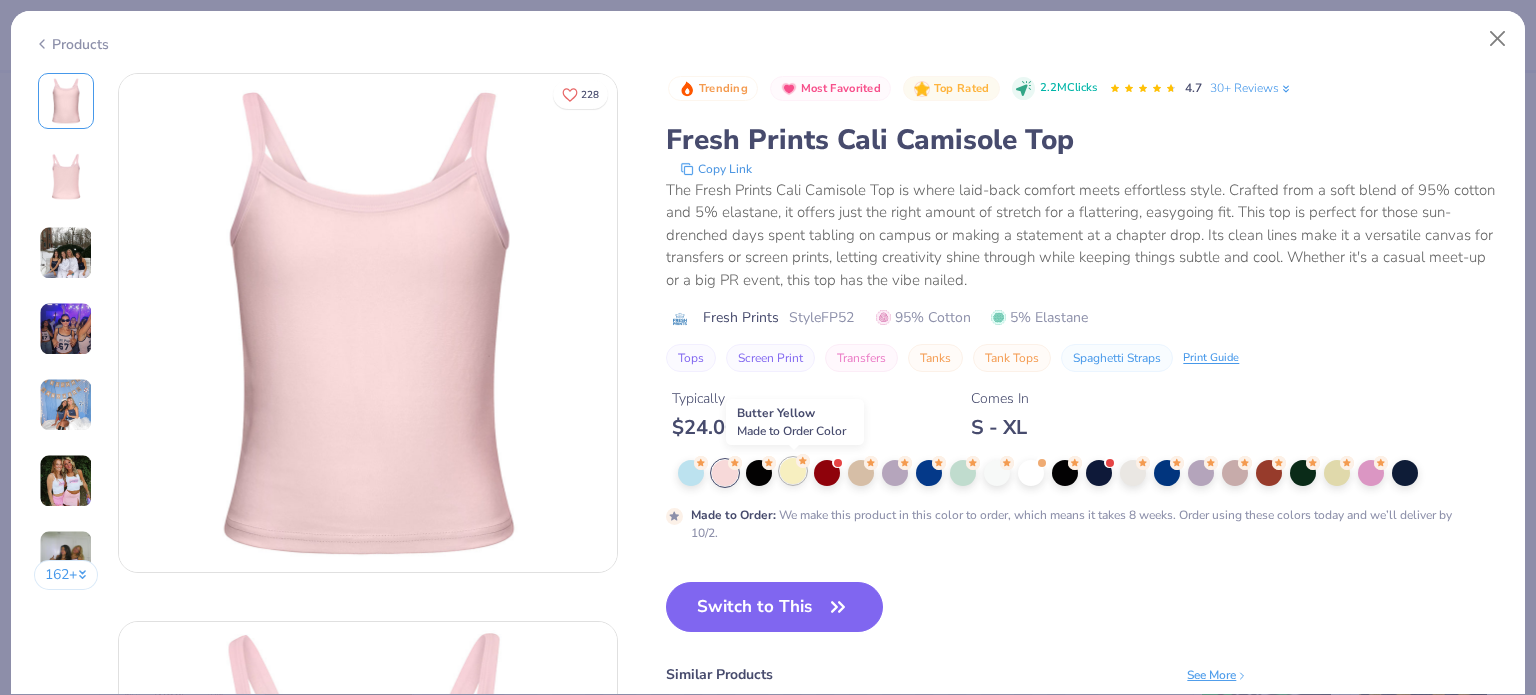 click at bounding box center (793, 471) 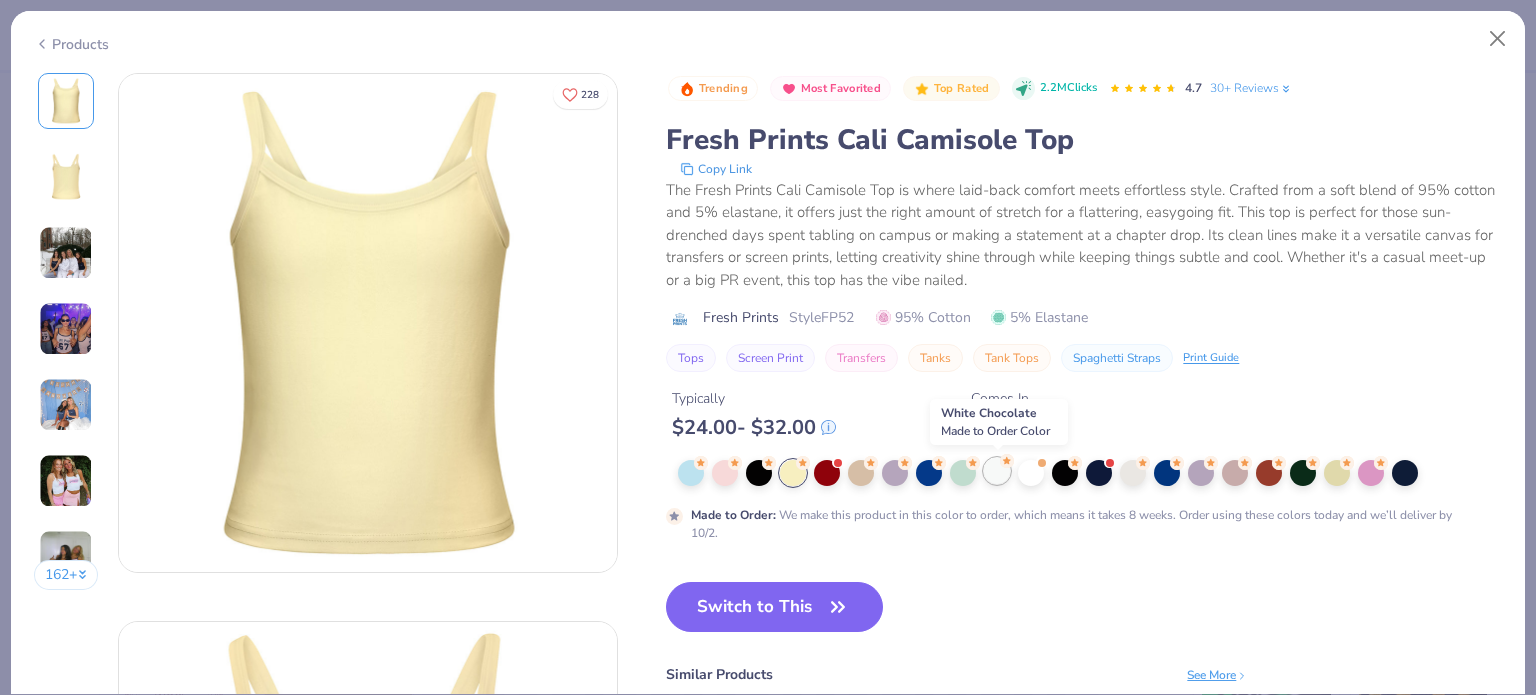 click at bounding box center (997, 471) 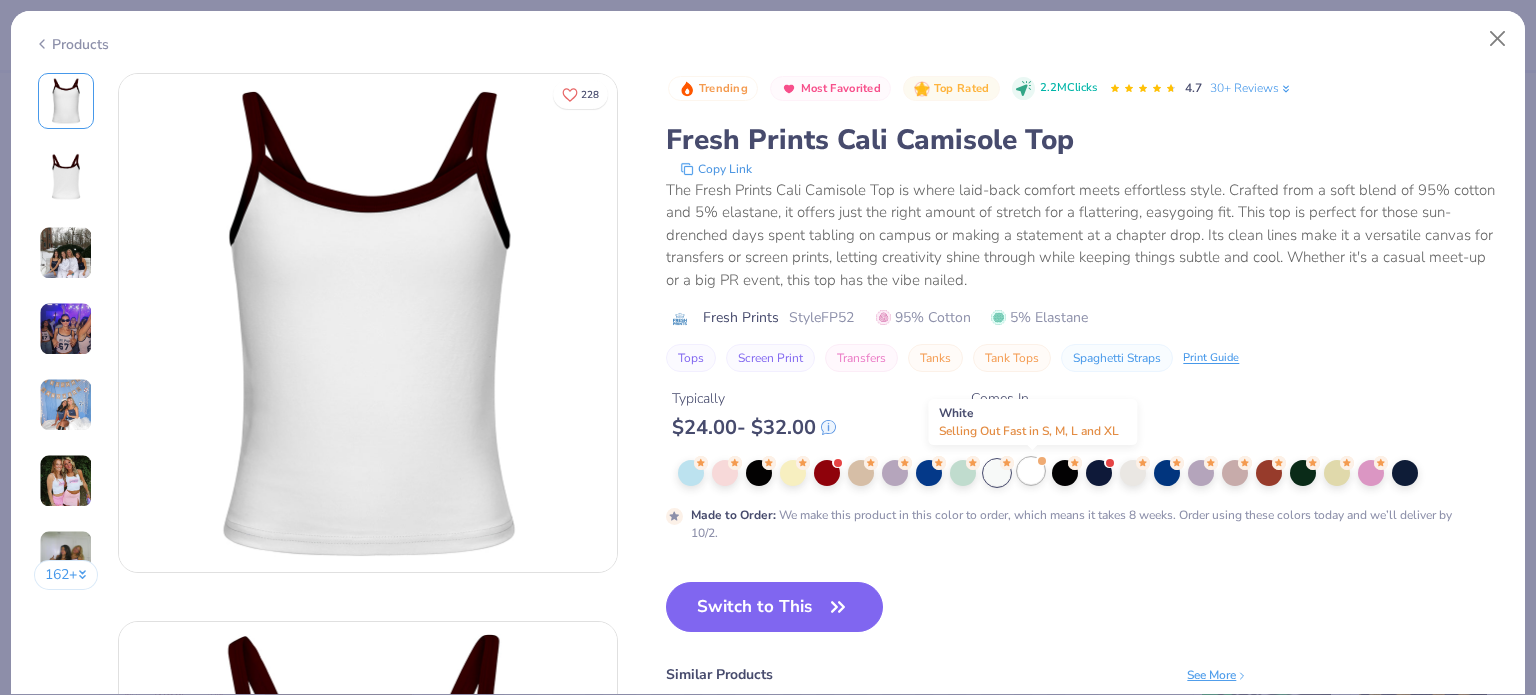 click at bounding box center (1031, 471) 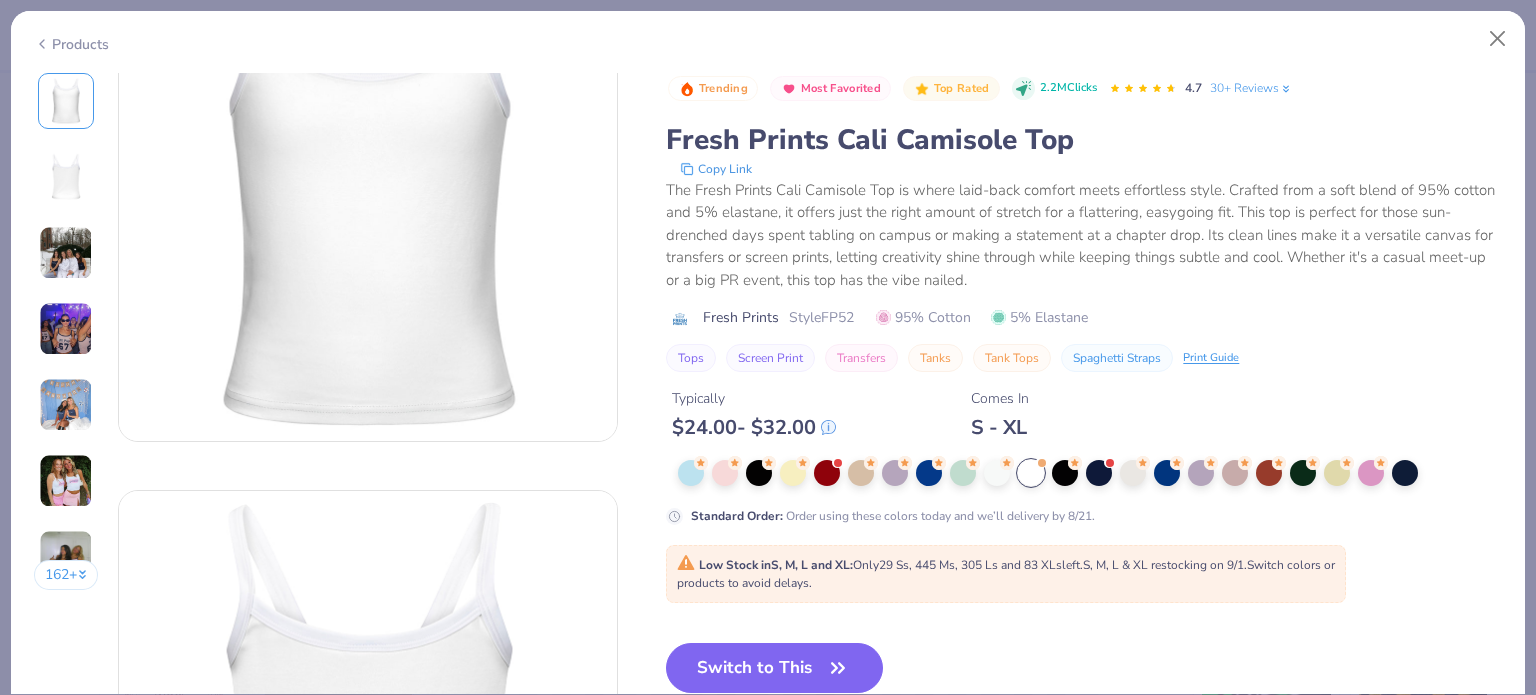 scroll, scrollTop: 146, scrollLeft: 0, axis: vertical 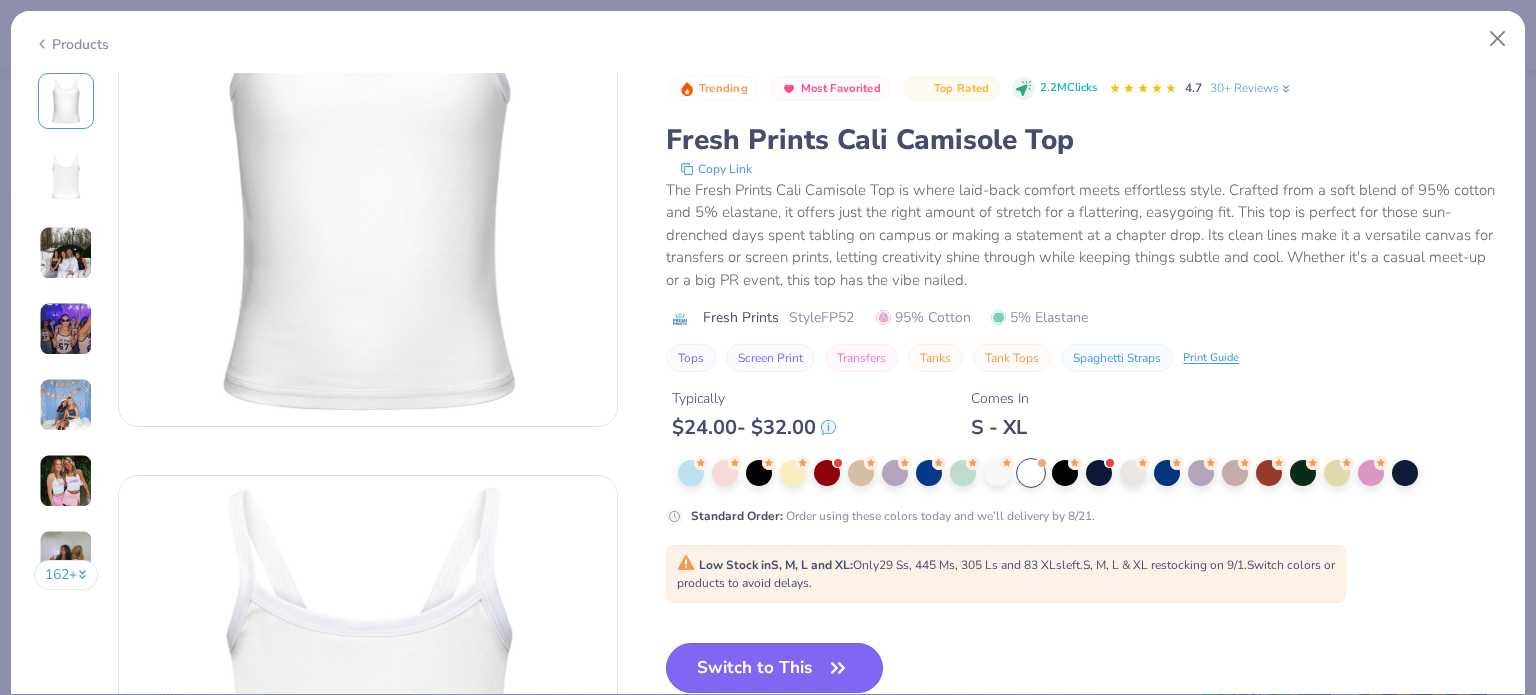 click on "Switch to This" at bounding box center (774, 668) 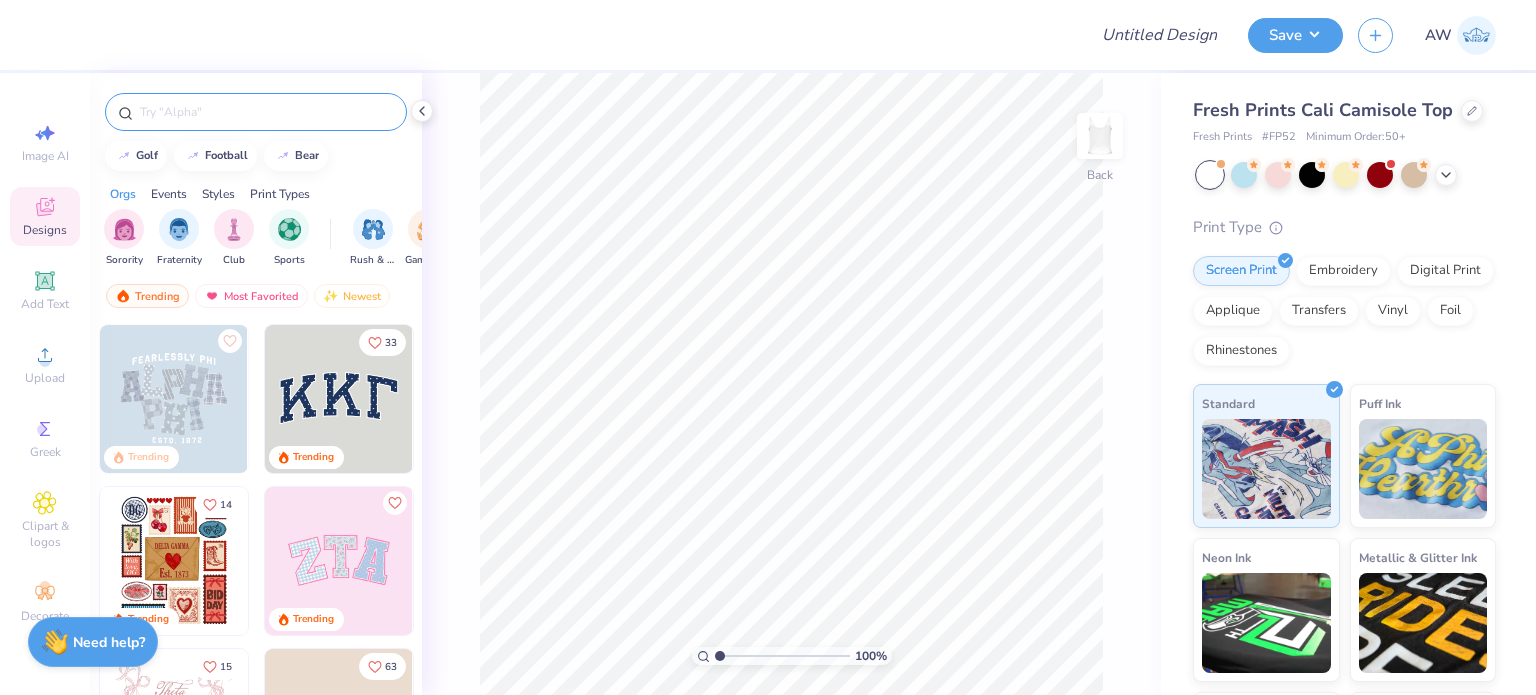 click at bounding box center [266, 112] 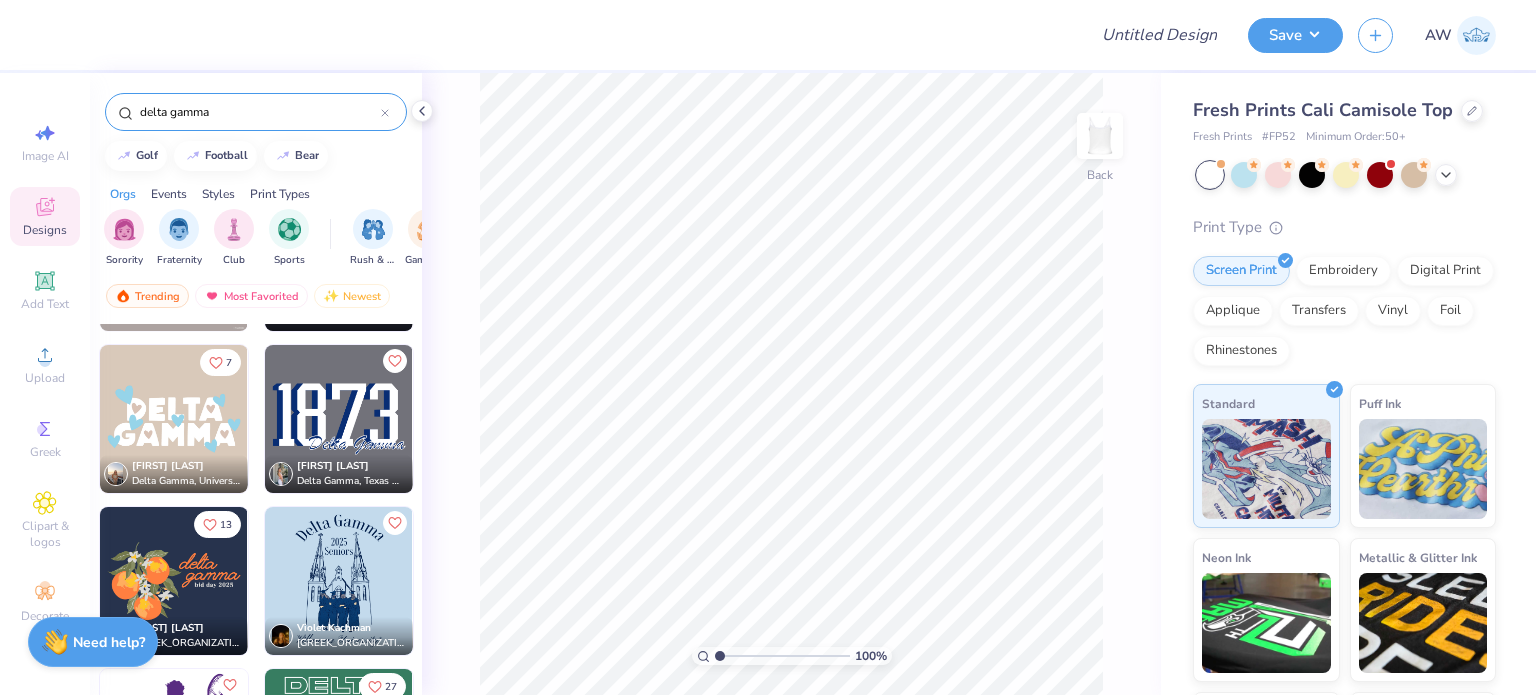 scroll, scrollTop: 6620, scrollLeft: 0, axis: vertical 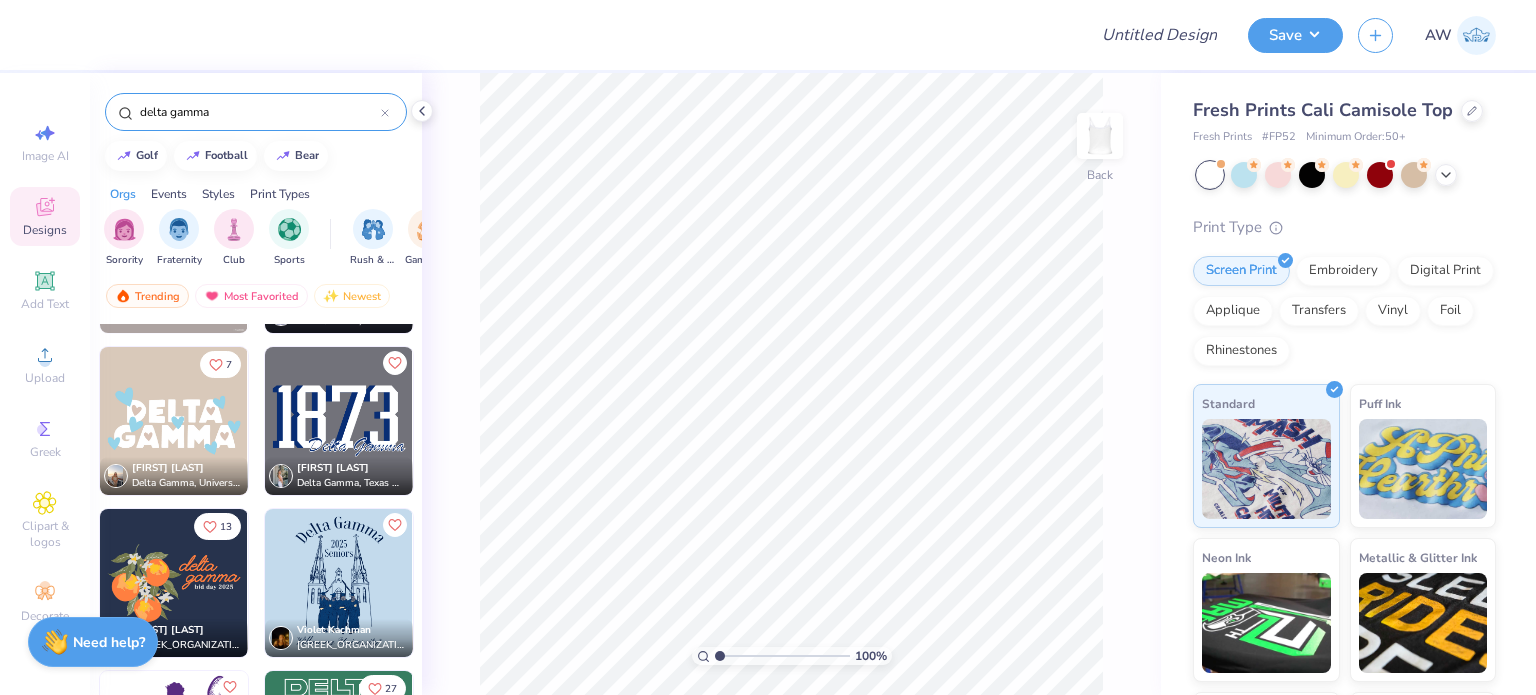 type on "delta gamma" 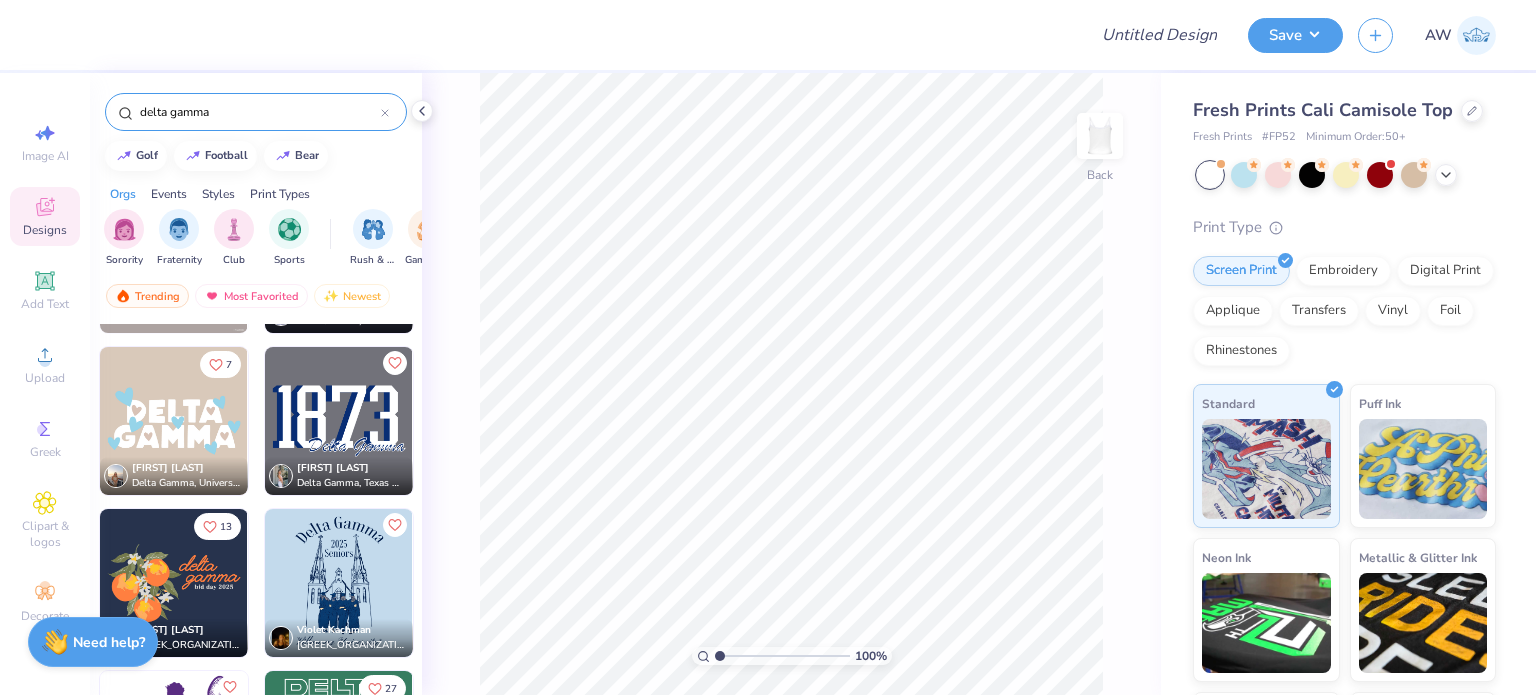 click at bounding box center (339, 421) 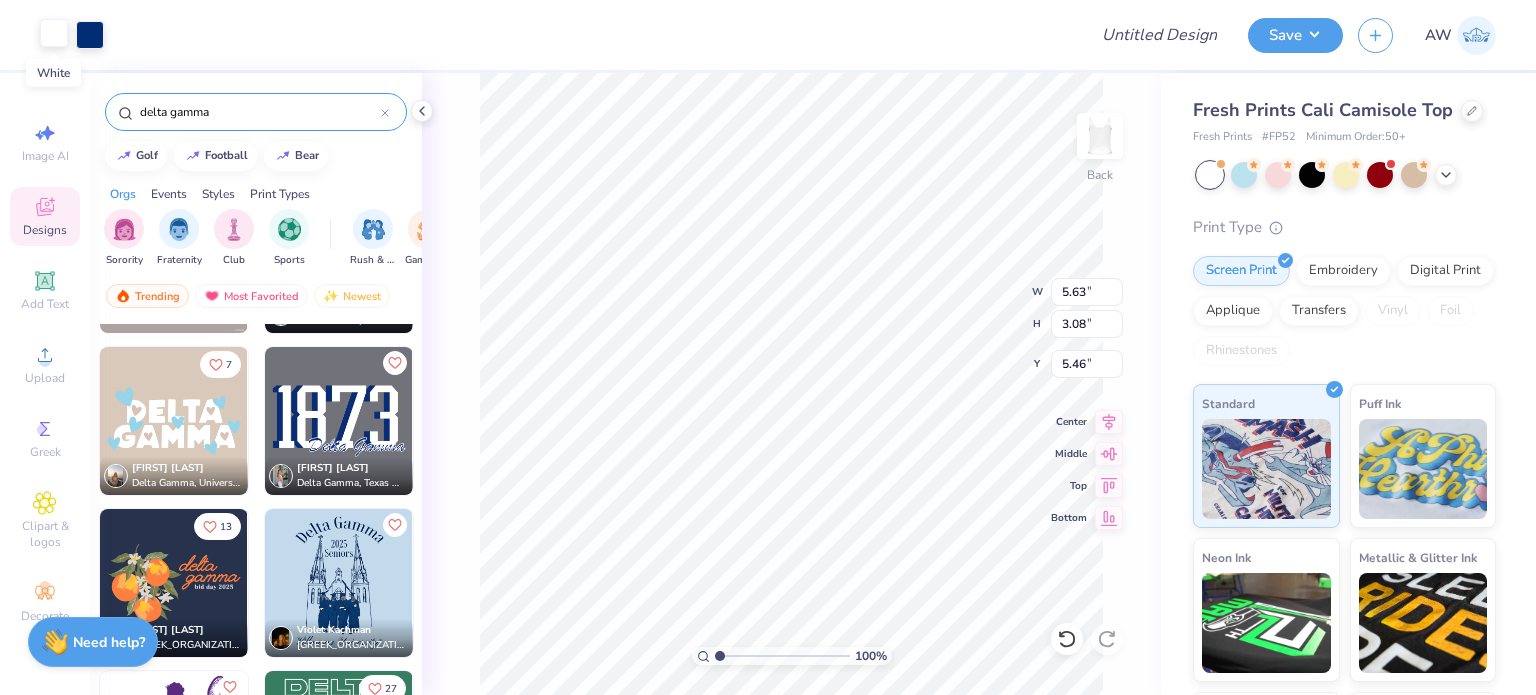 click at bounding box center (54, 33) 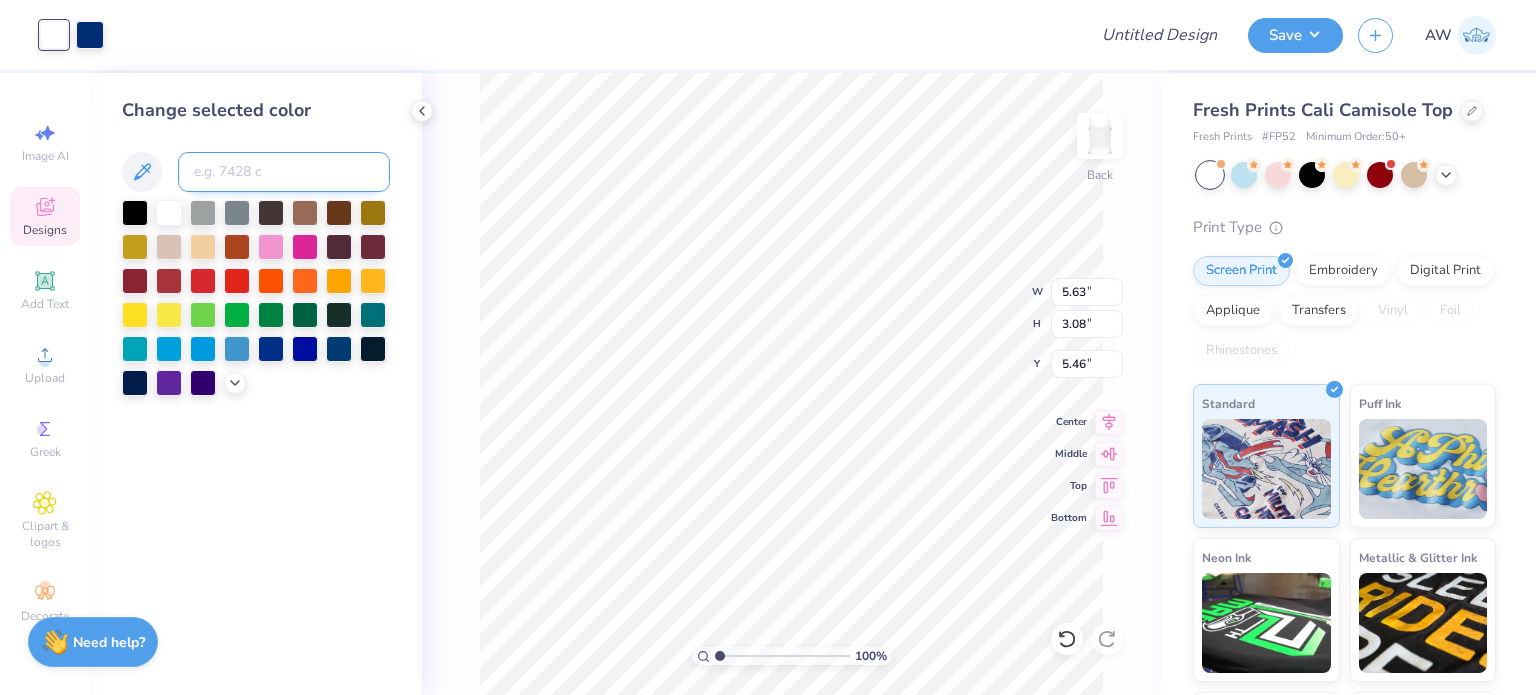 click at bounding box center (284, 172) 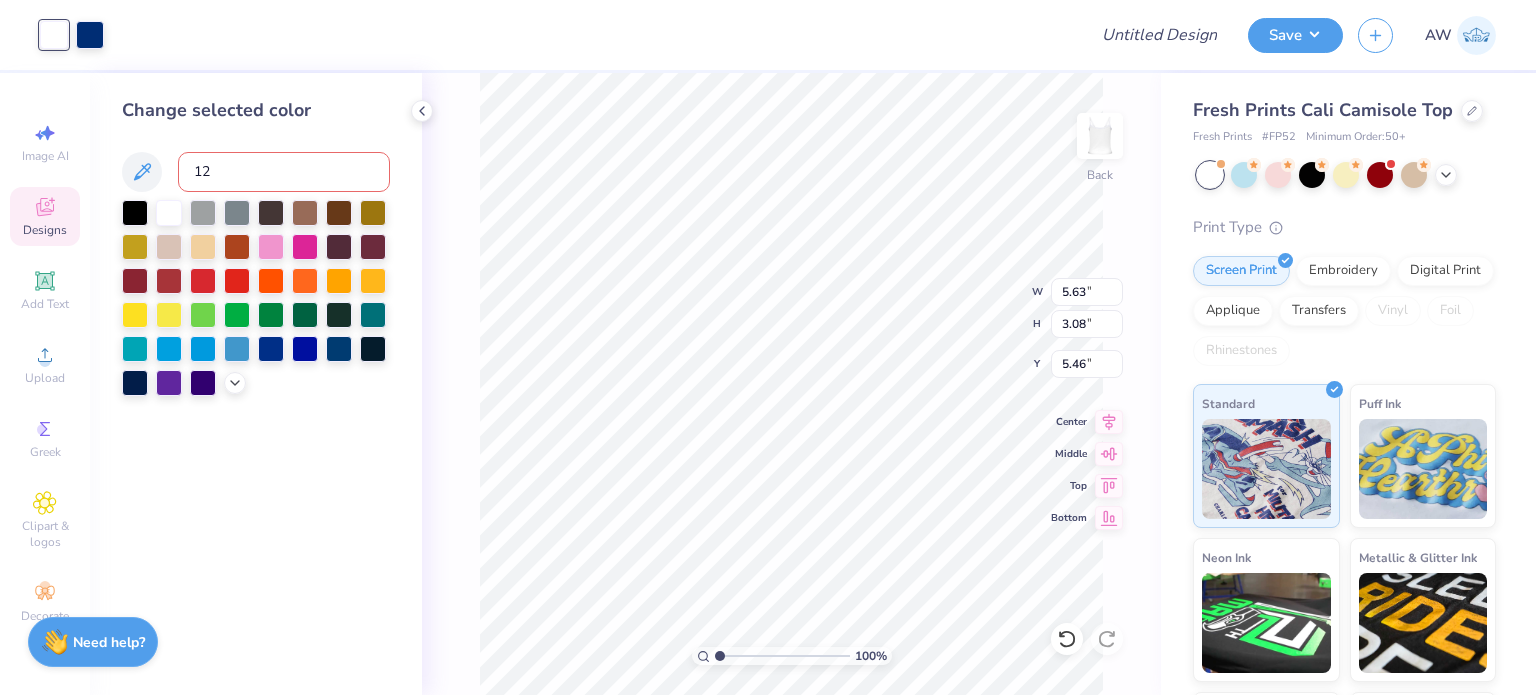 type on "124" 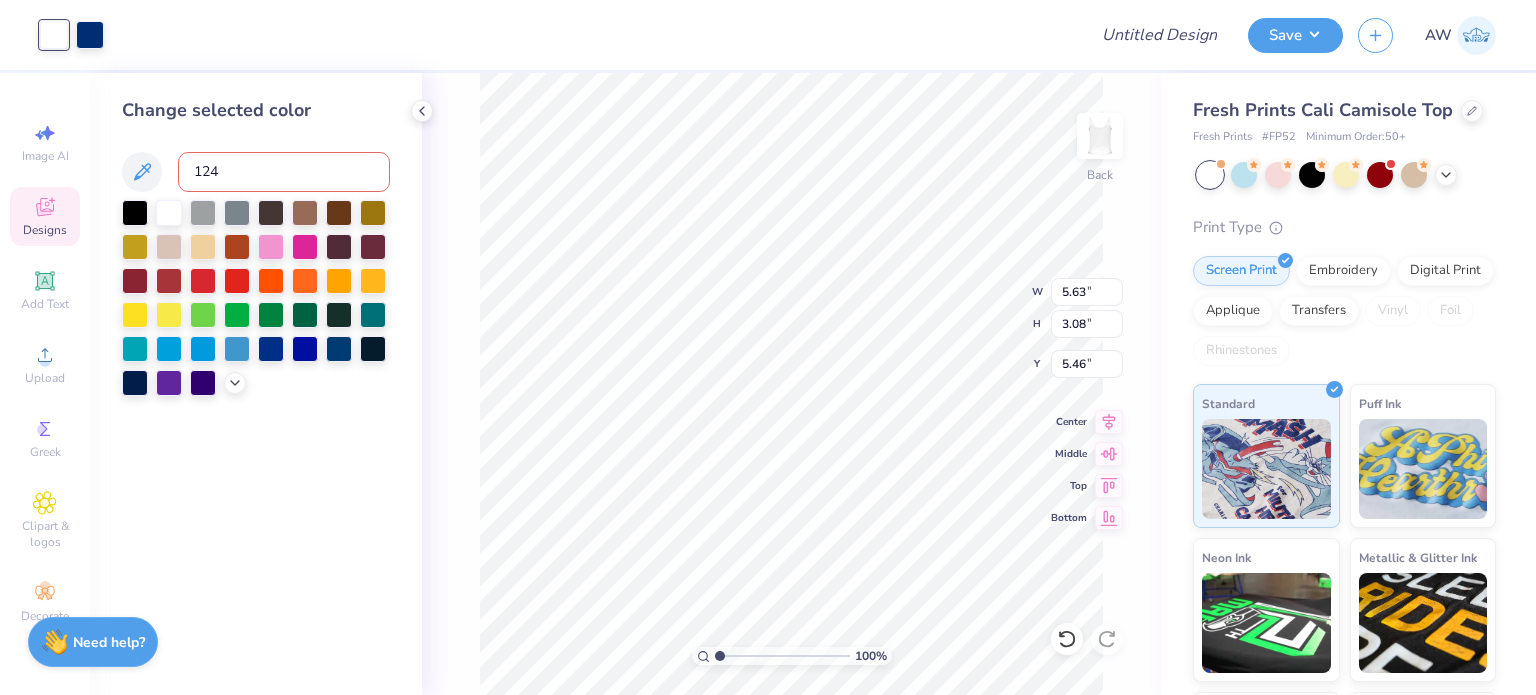 type 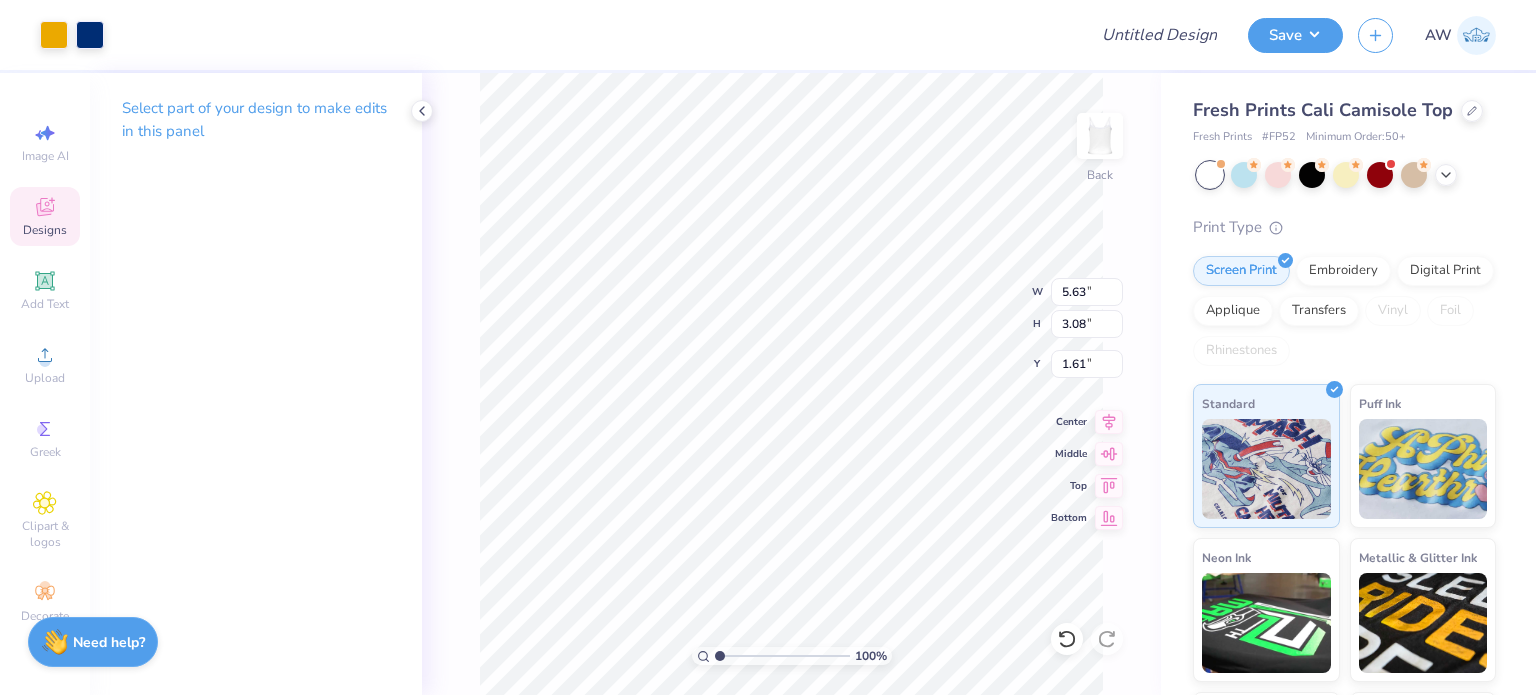 type on "1.64" 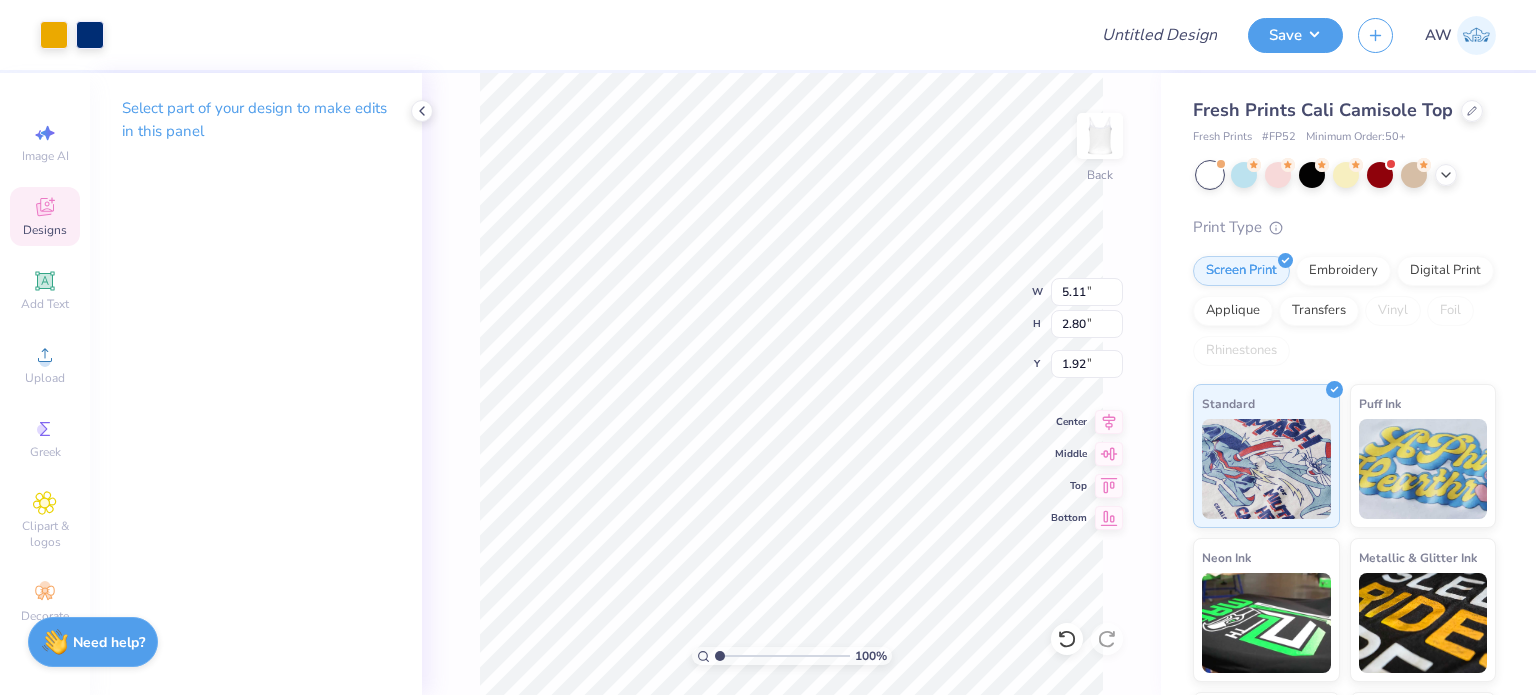 type on "5.11" 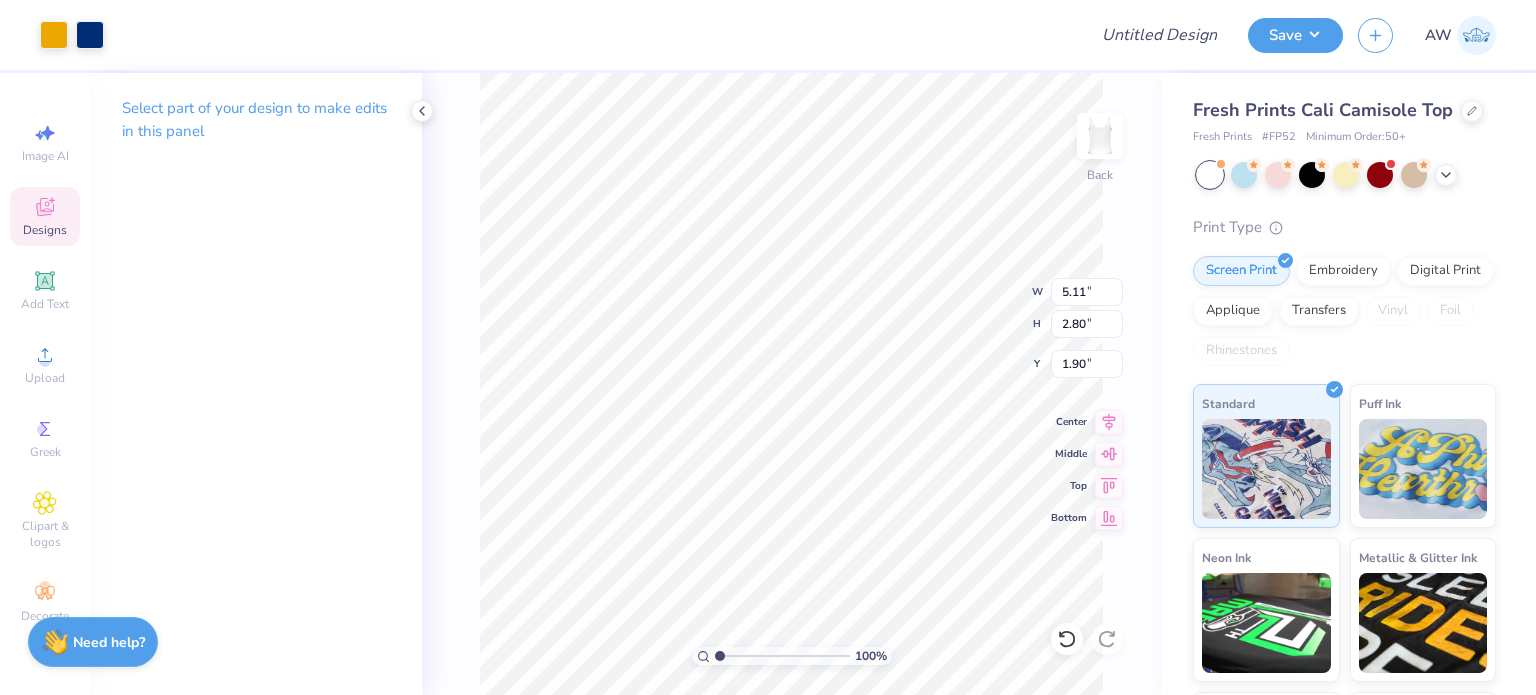 type on "1.90" 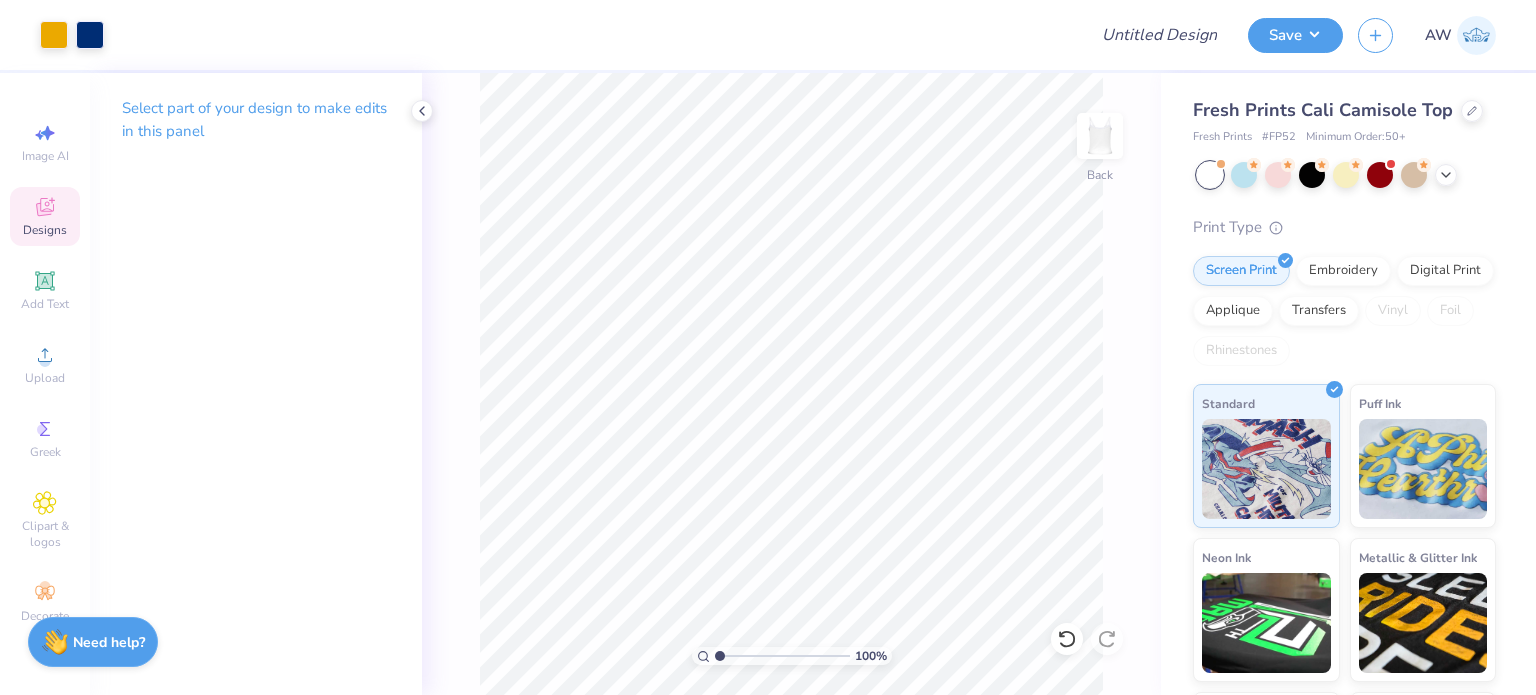 click 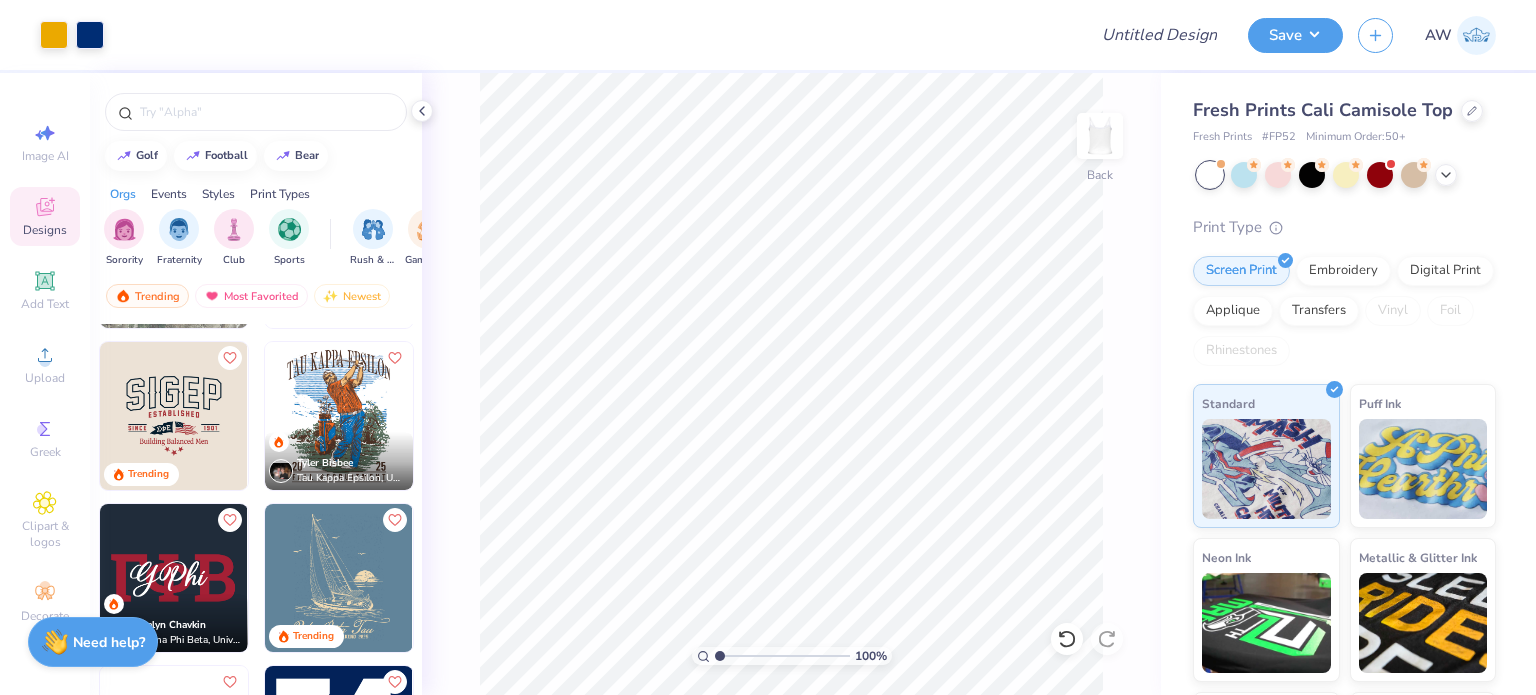 scroll, scrollTop: 1280, scrollLeft: 0, axis: vertical 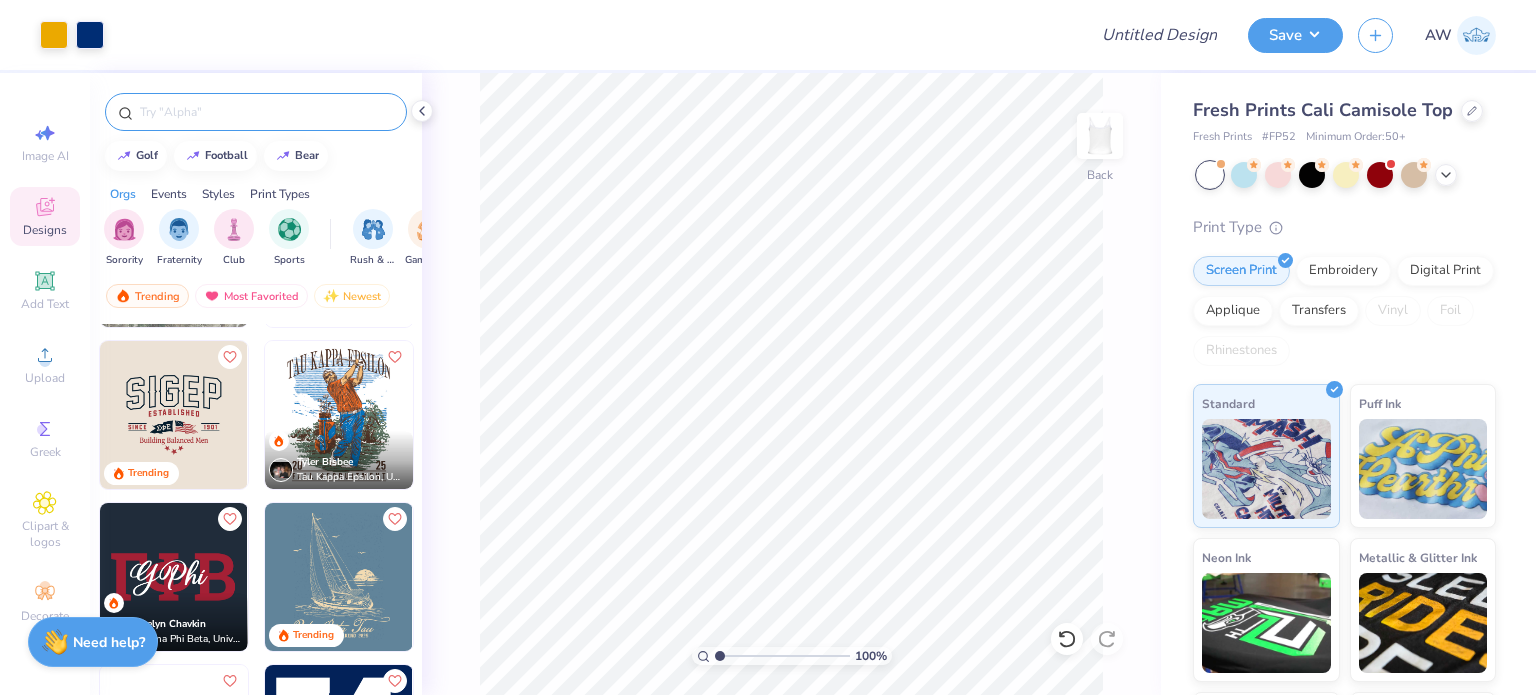 click at bounding box center [266, 112] 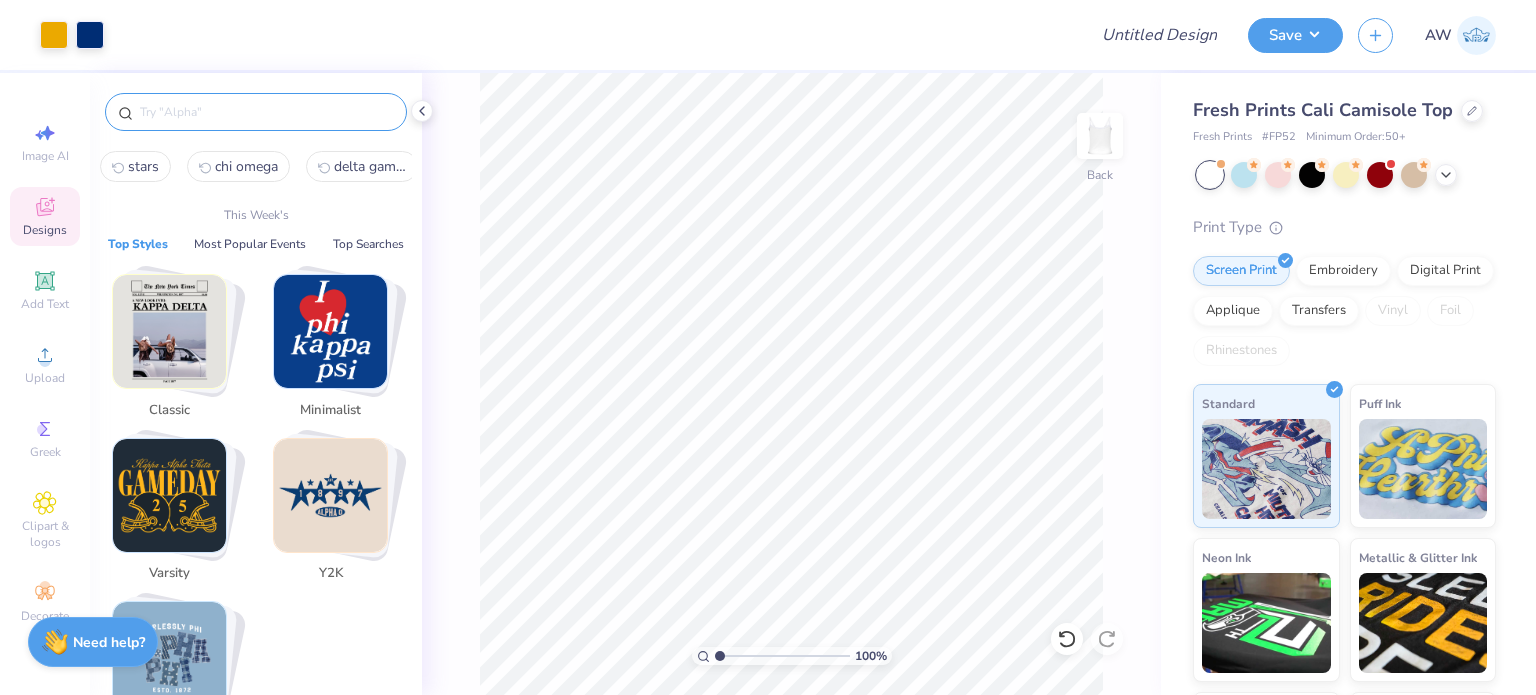 click on "delta gamma" at bounding box center (370, 166) 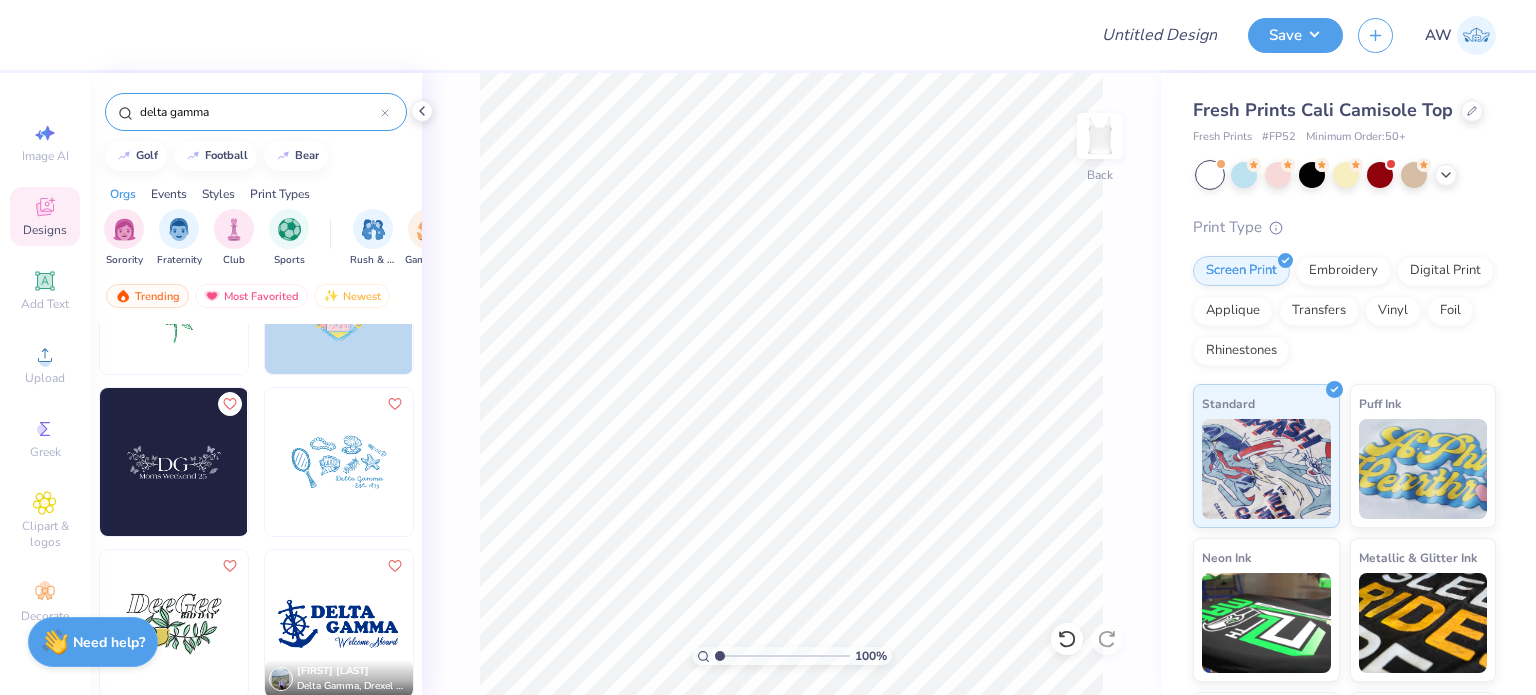 scroll, scrollTop: 746, scrollLeft: 0, axis: vertical 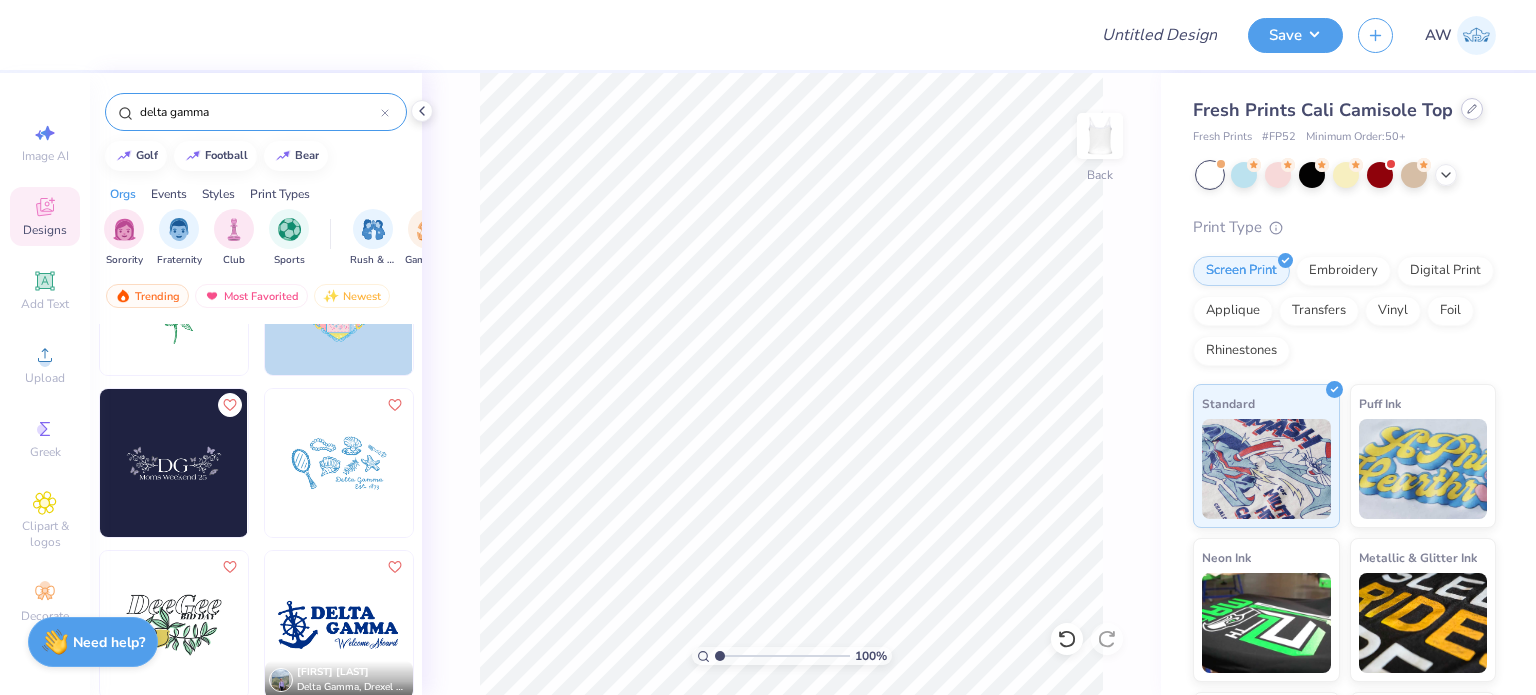 click at bounding box center [1472, 109] 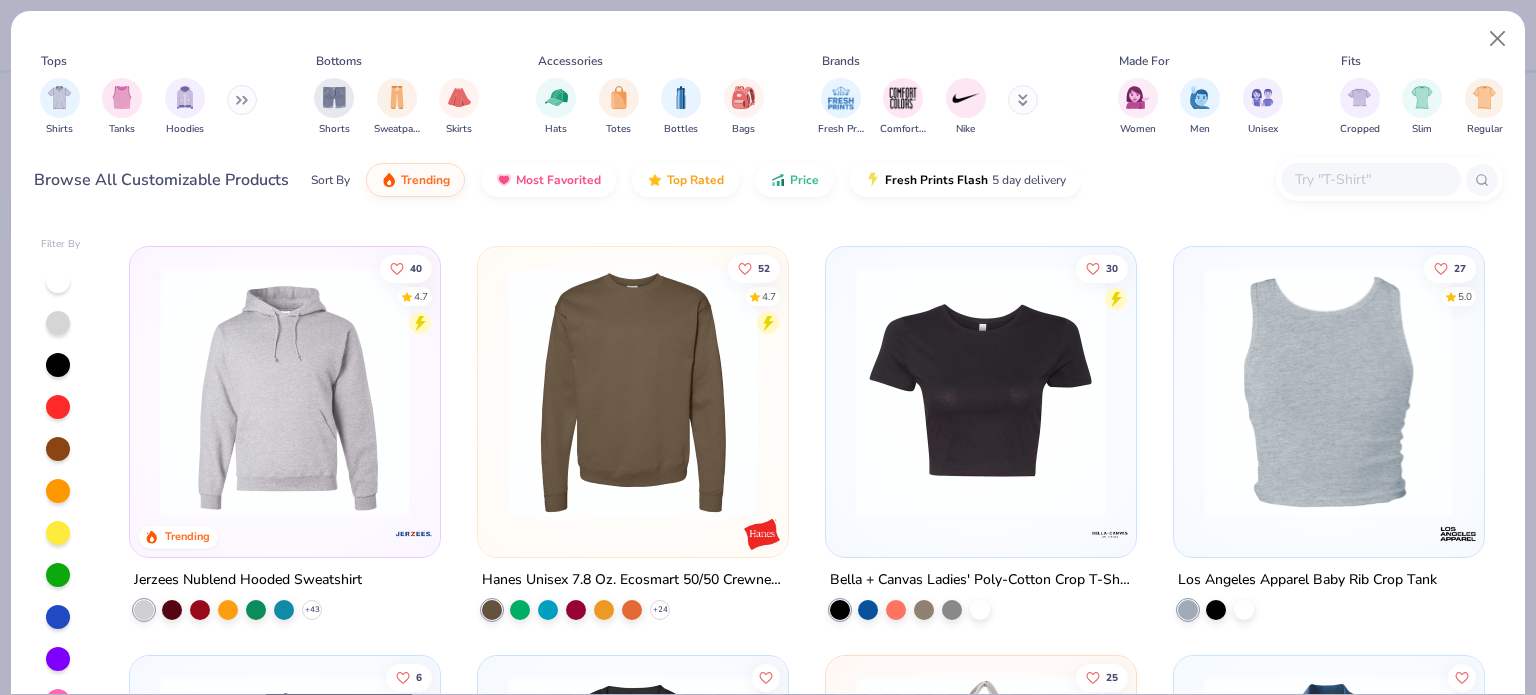 scroll, scrollTop: 8159, scrollLeft: 0, axis: vertical 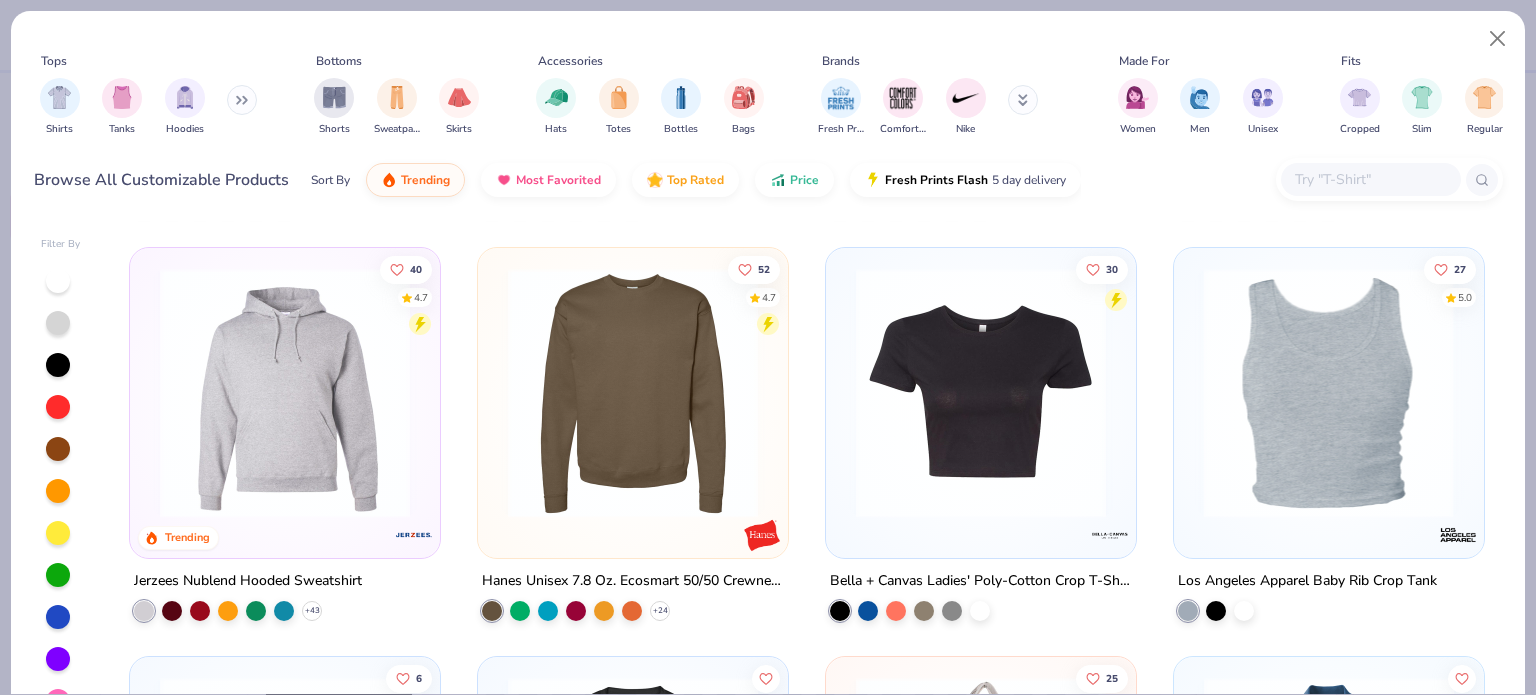 click at bounding box center [1058, 393] 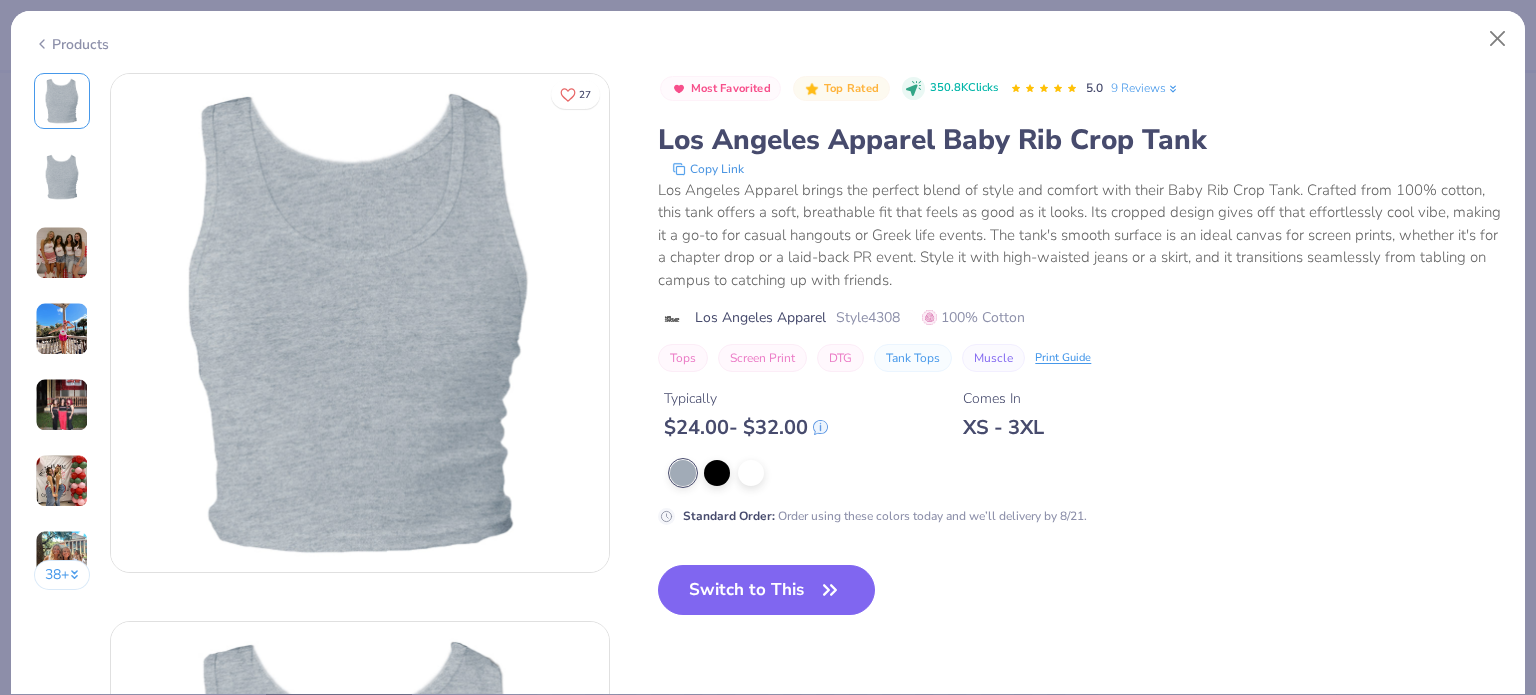 scroll, scrollTop: 0, scrollLeft: 0, axis: both 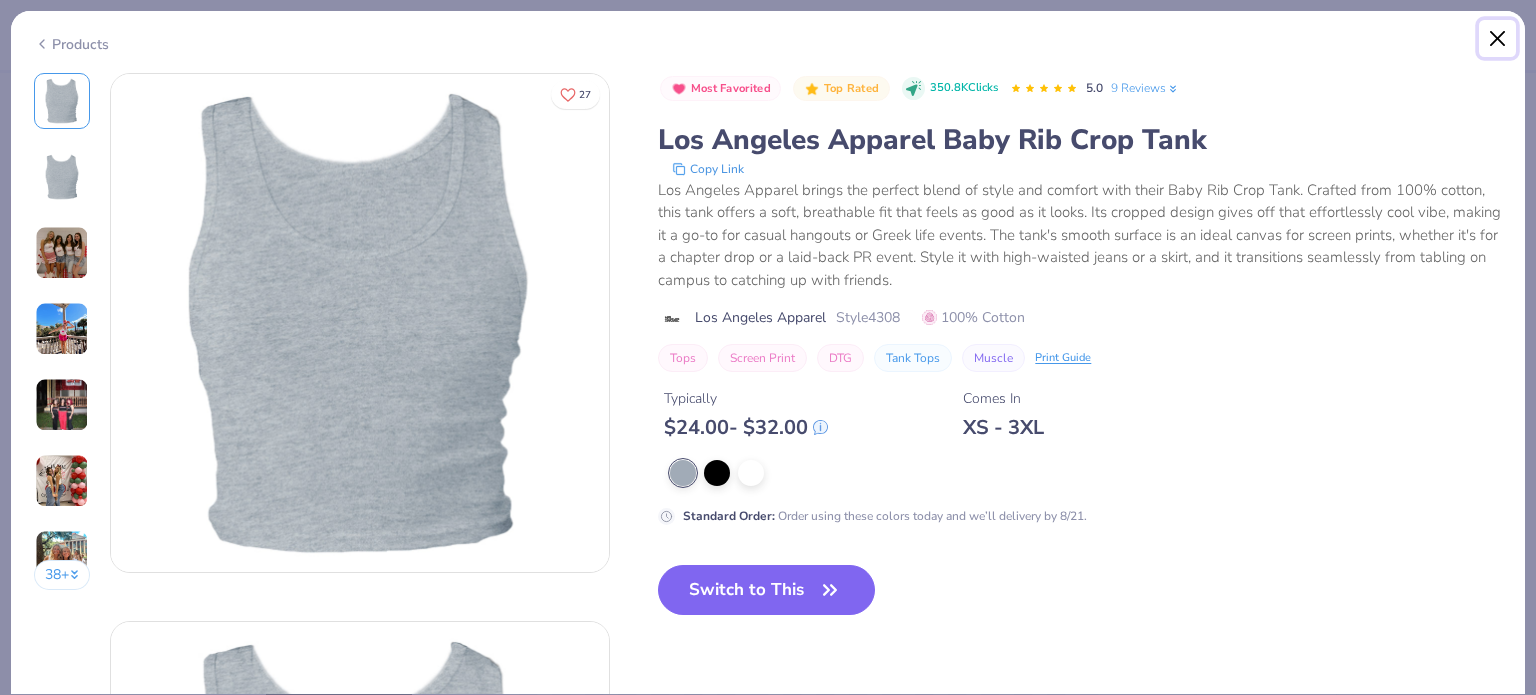 click at bounding box center (1498, 39) 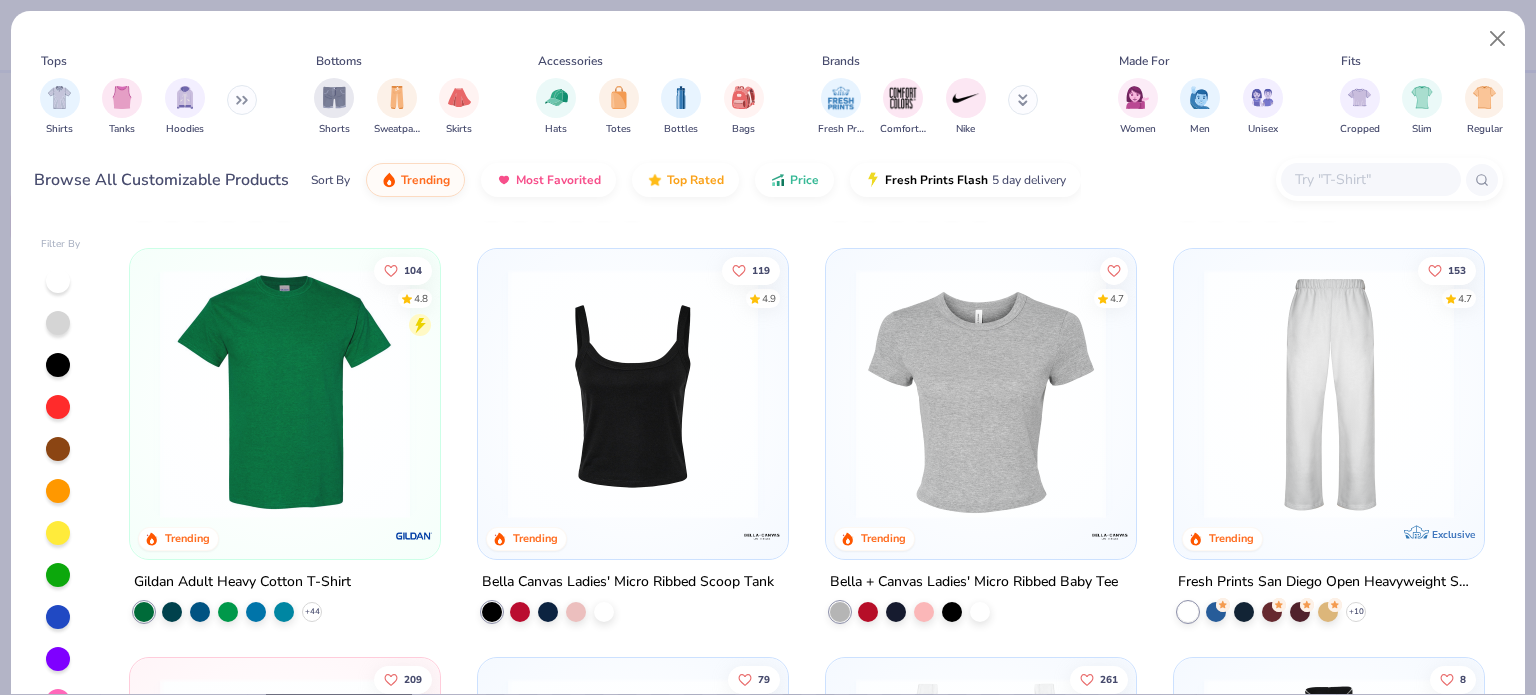 scroll, scrollTop: 392, scrollLeft: 0, axis: vertical 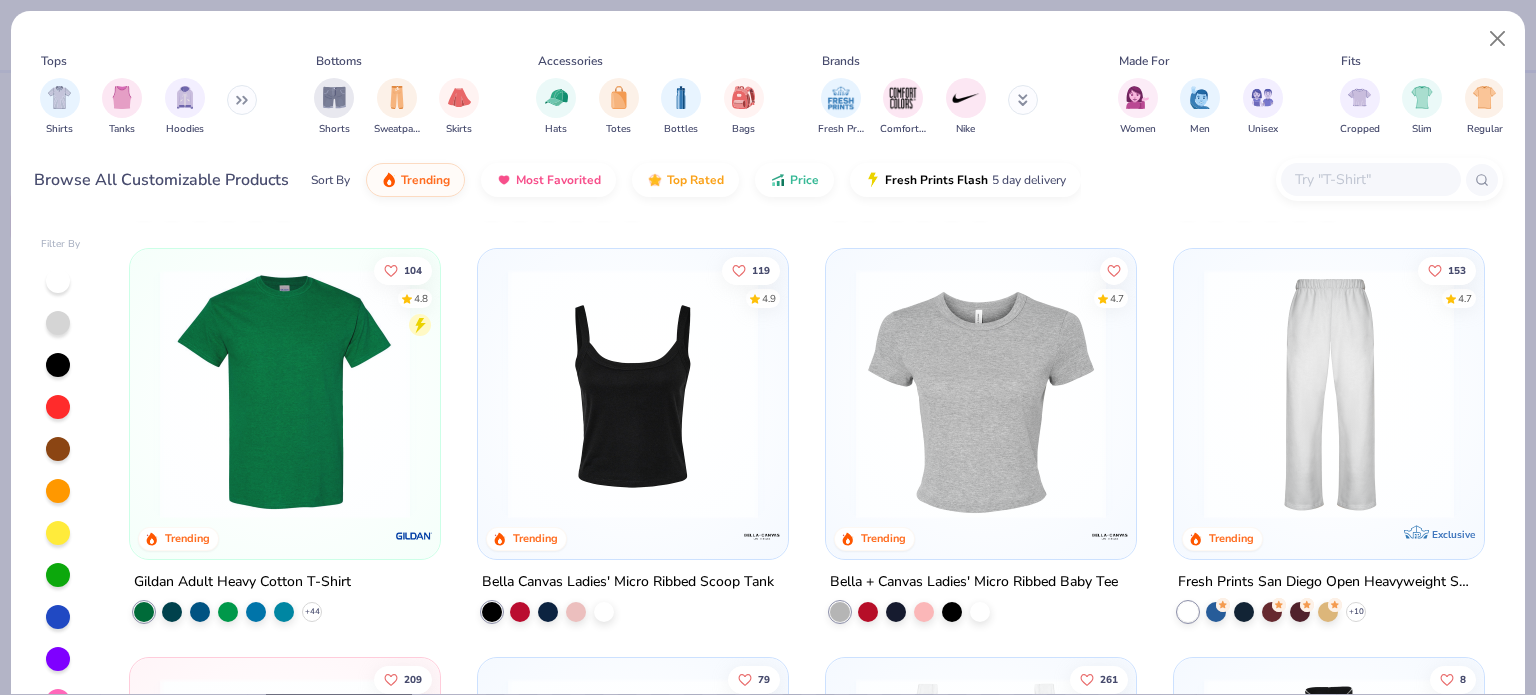 click at bounding box center [981, 394] 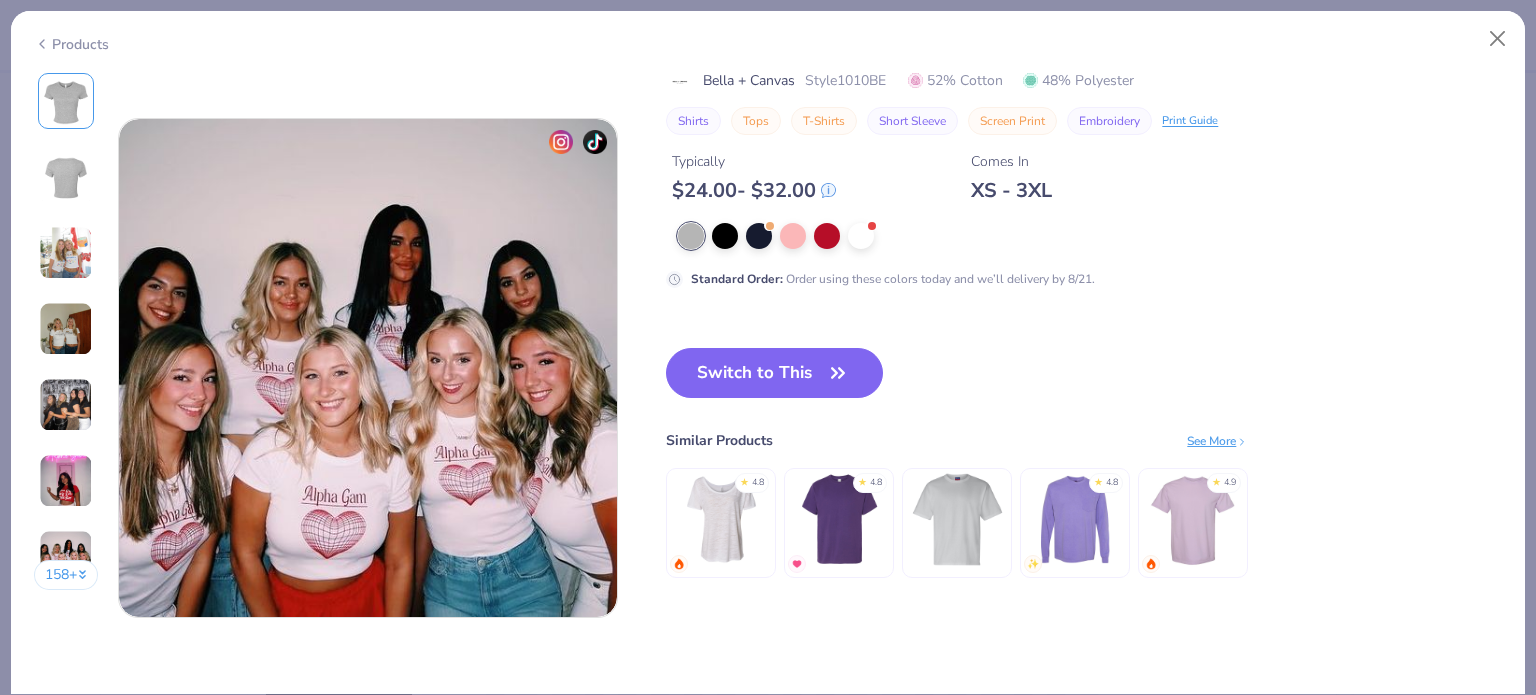 scroll, scrollTop: 3244, scrollLeft: 0, axis: vertical 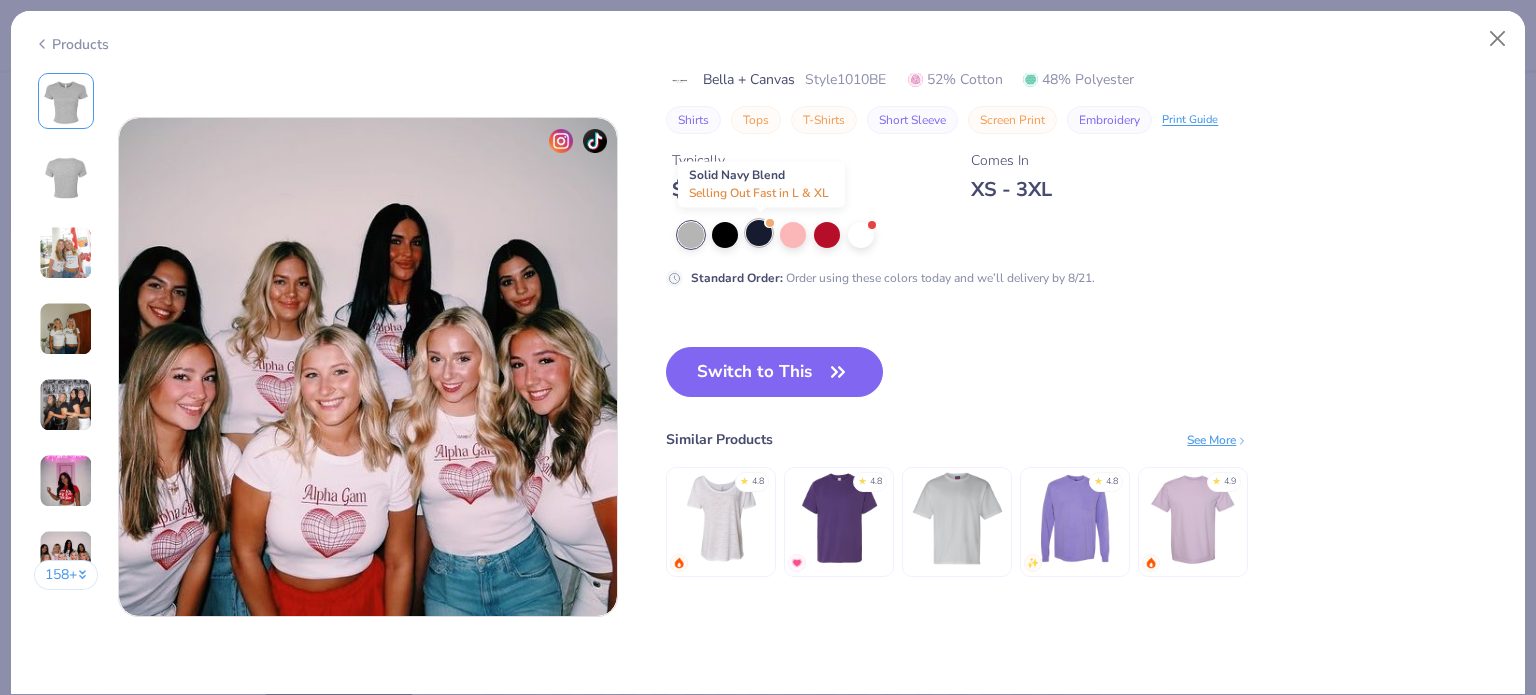 click at bounding box center (759, 233) 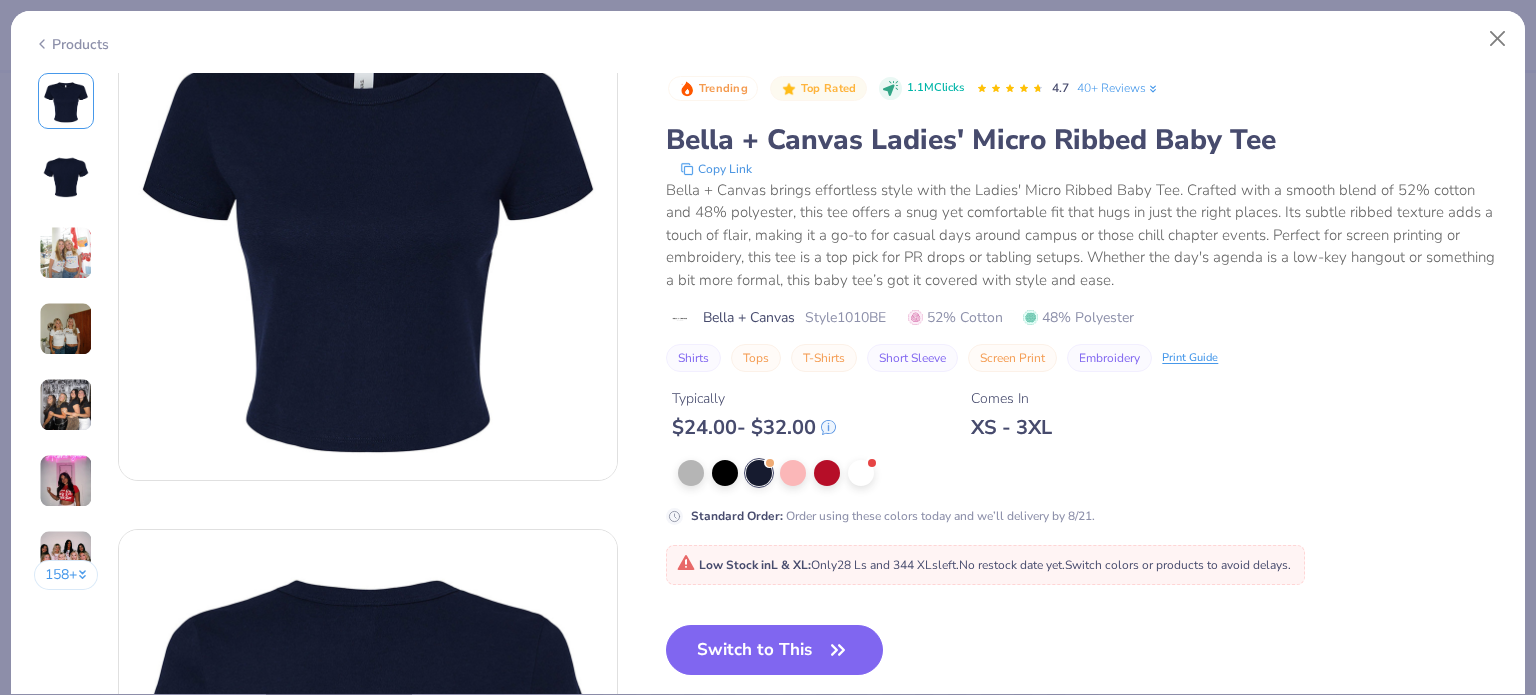 scroll, scrollTop: 0, scrollLeft: 0, axis: both 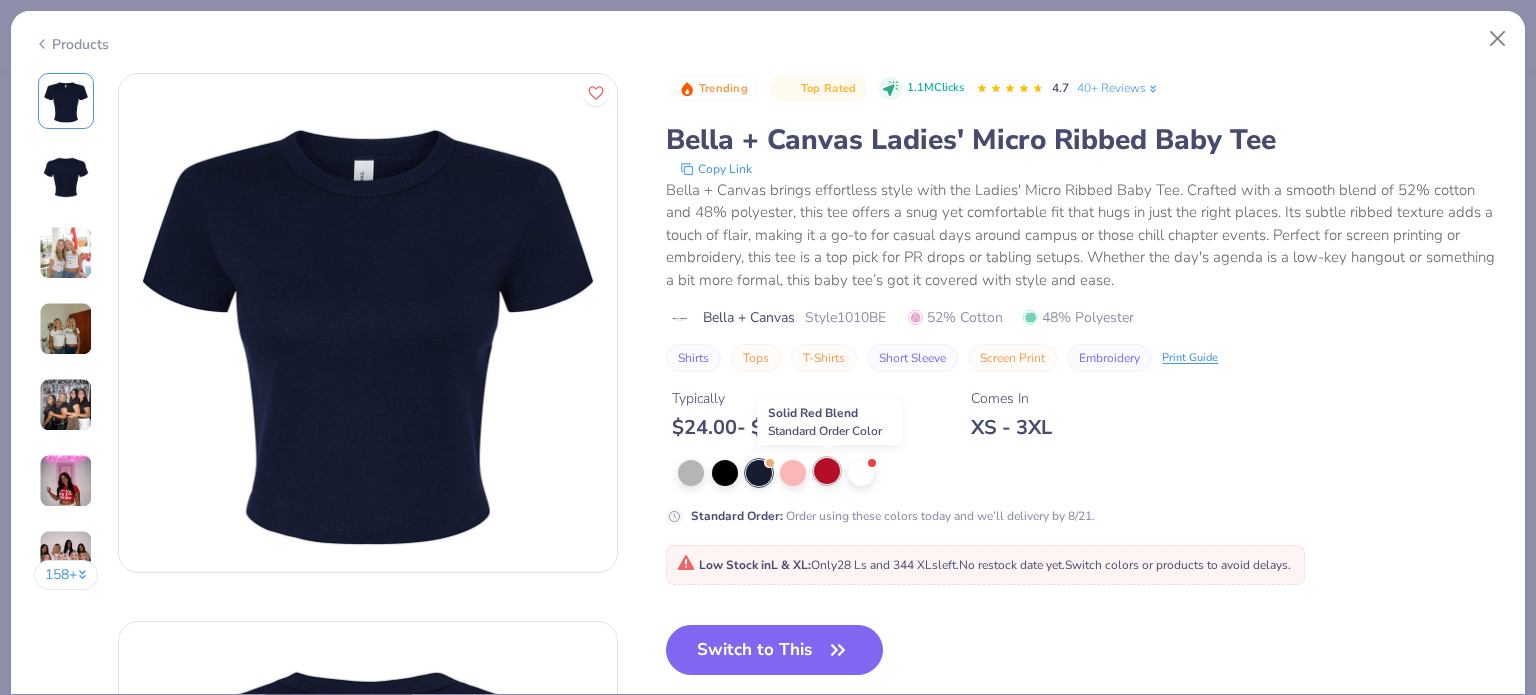 click at bounding box center [827, 471] 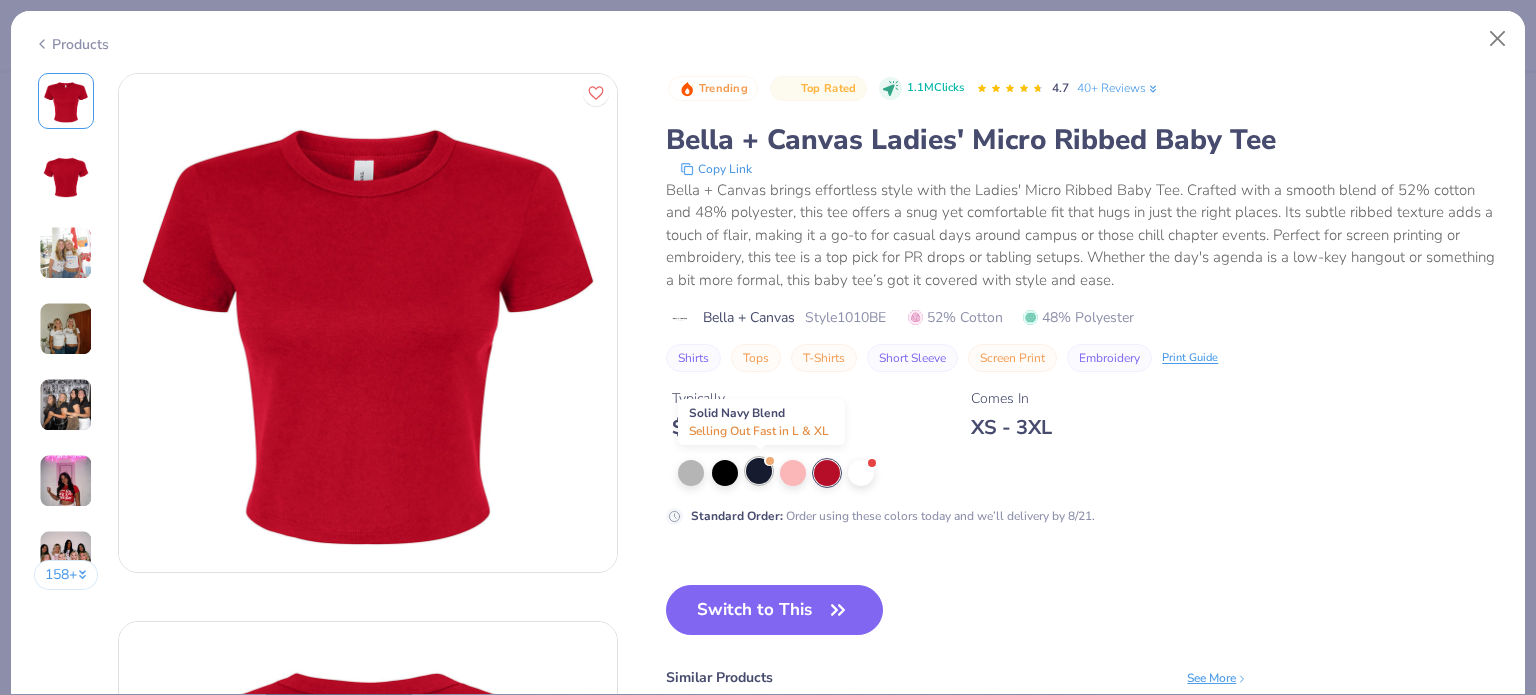click at bounding box center (759, 471) 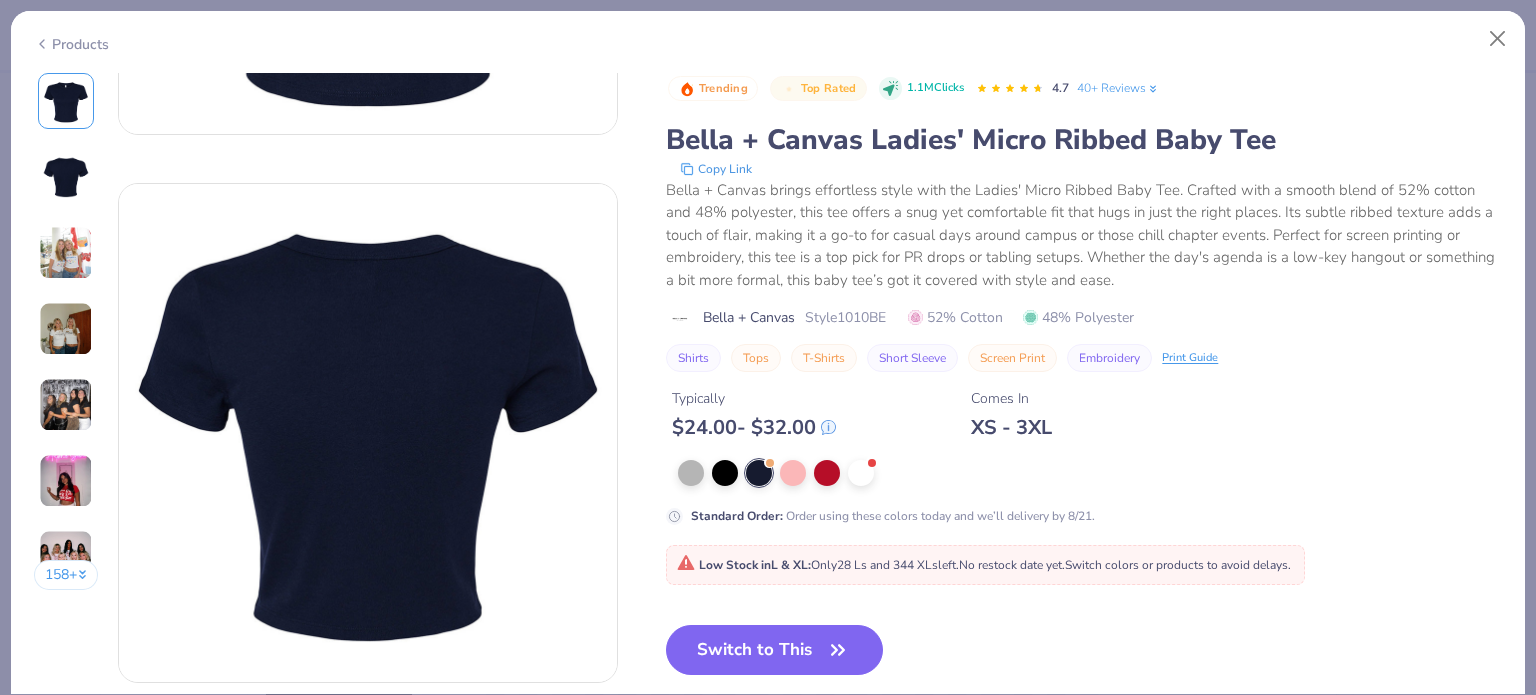 scroll, scrollTop: 0, scrollLeft: 0, axis: both 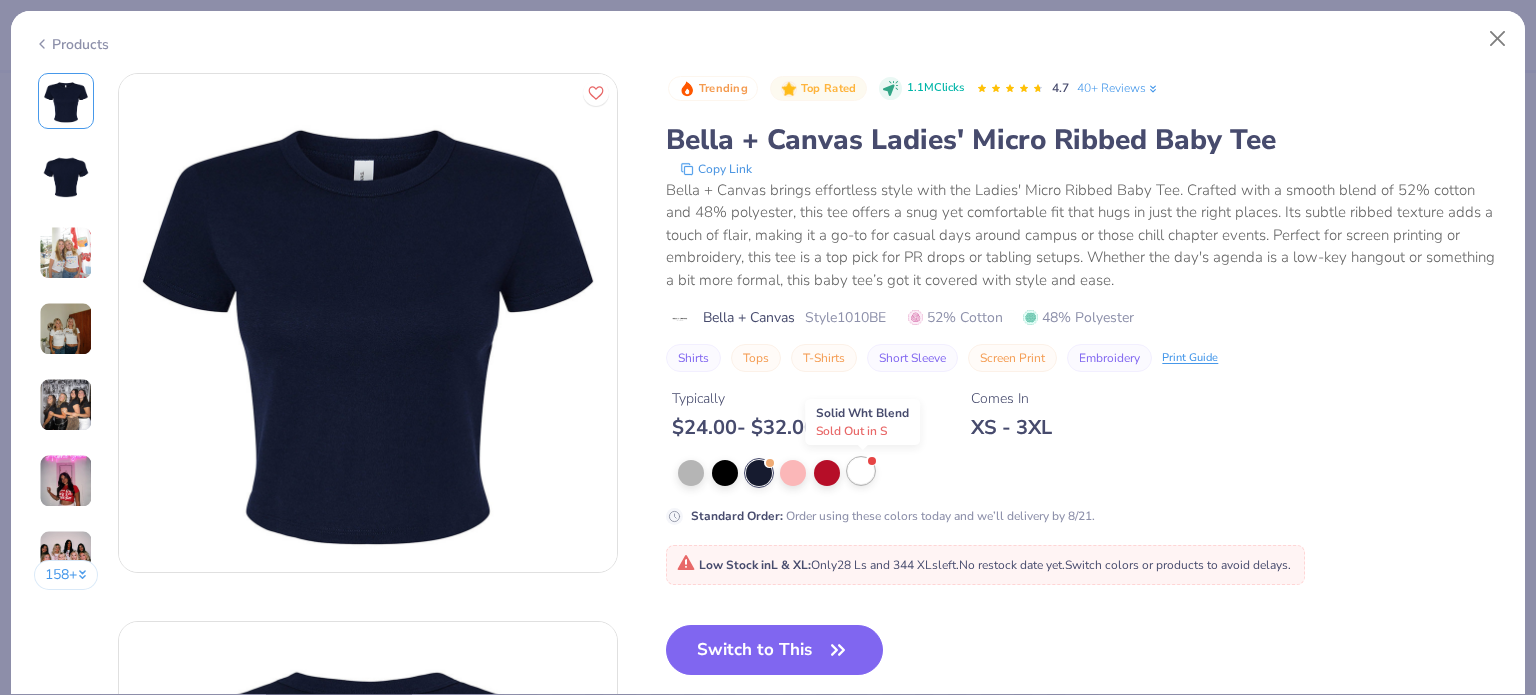 click at bounding box center [861, 471] 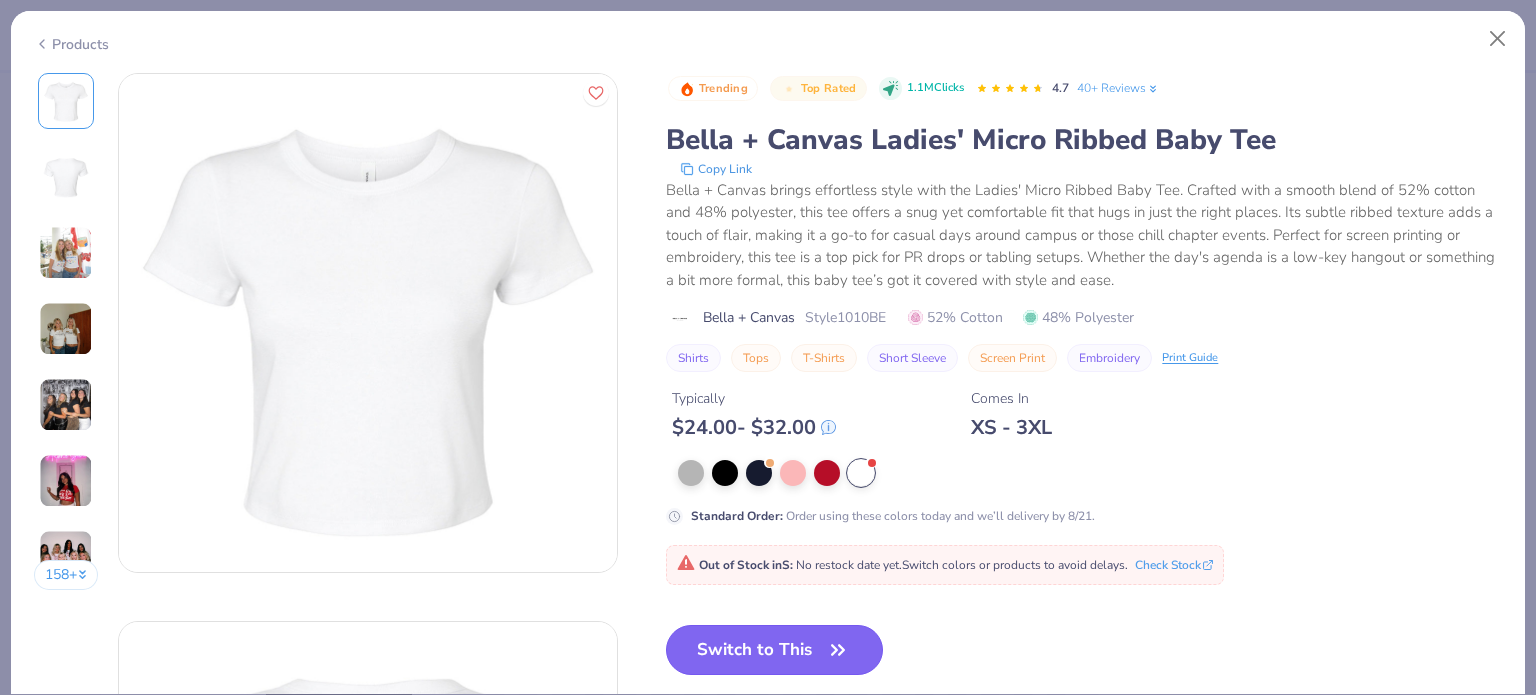 click on "Switch to This" at bounding box center (774, 650) 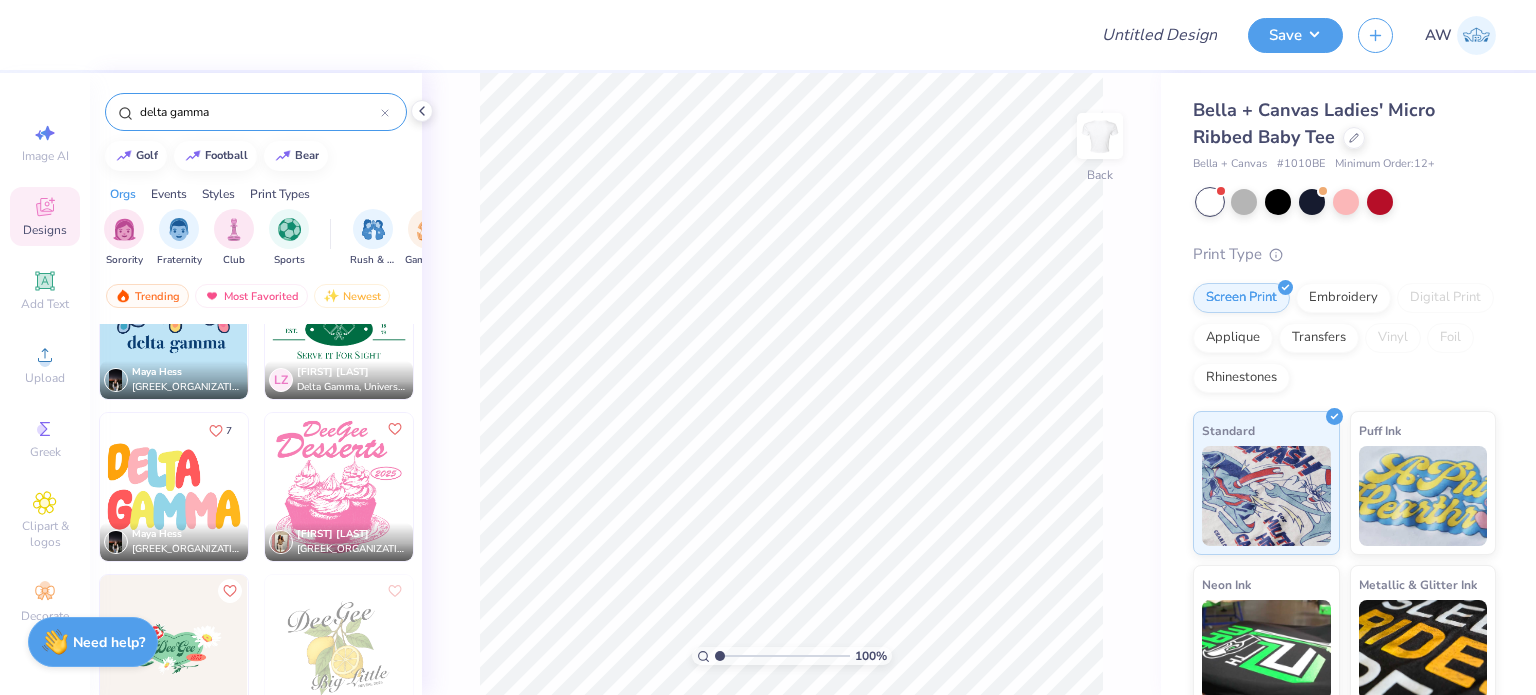 scroll, scrollTop: 7252, scrollLeft: 0, axis: vertical 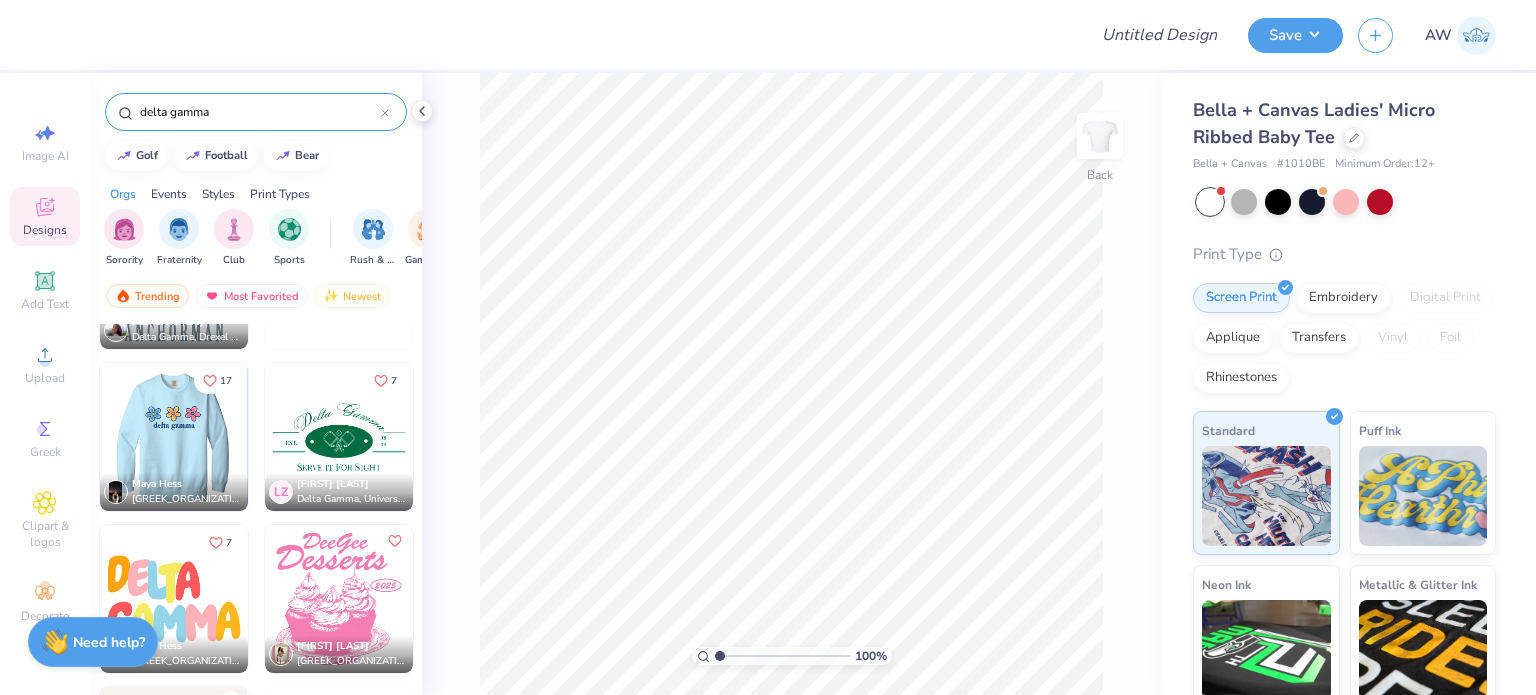 click at bounding box center (173, 437) 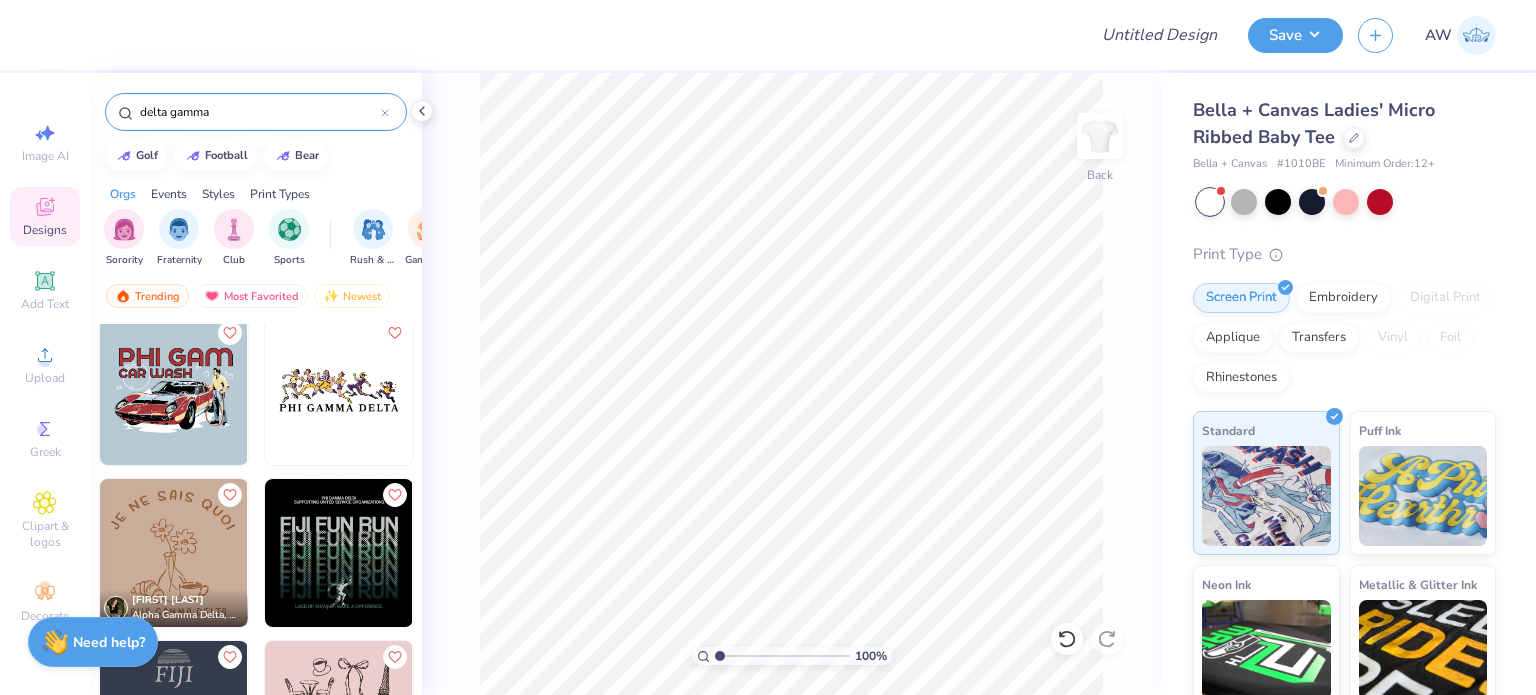 scroll, scrollTop: 10967, scrollLeft: 0, axis: vertical 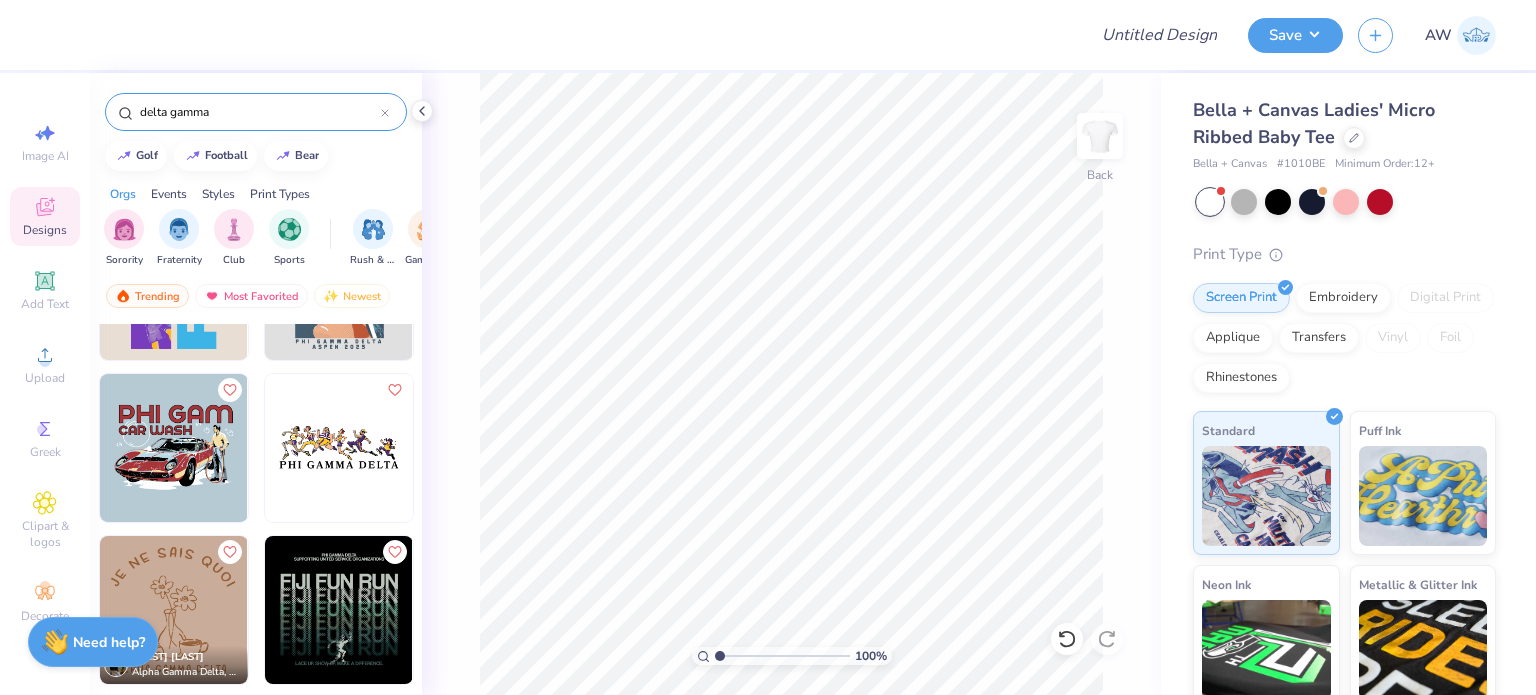 click at bounding box center [339, 448] 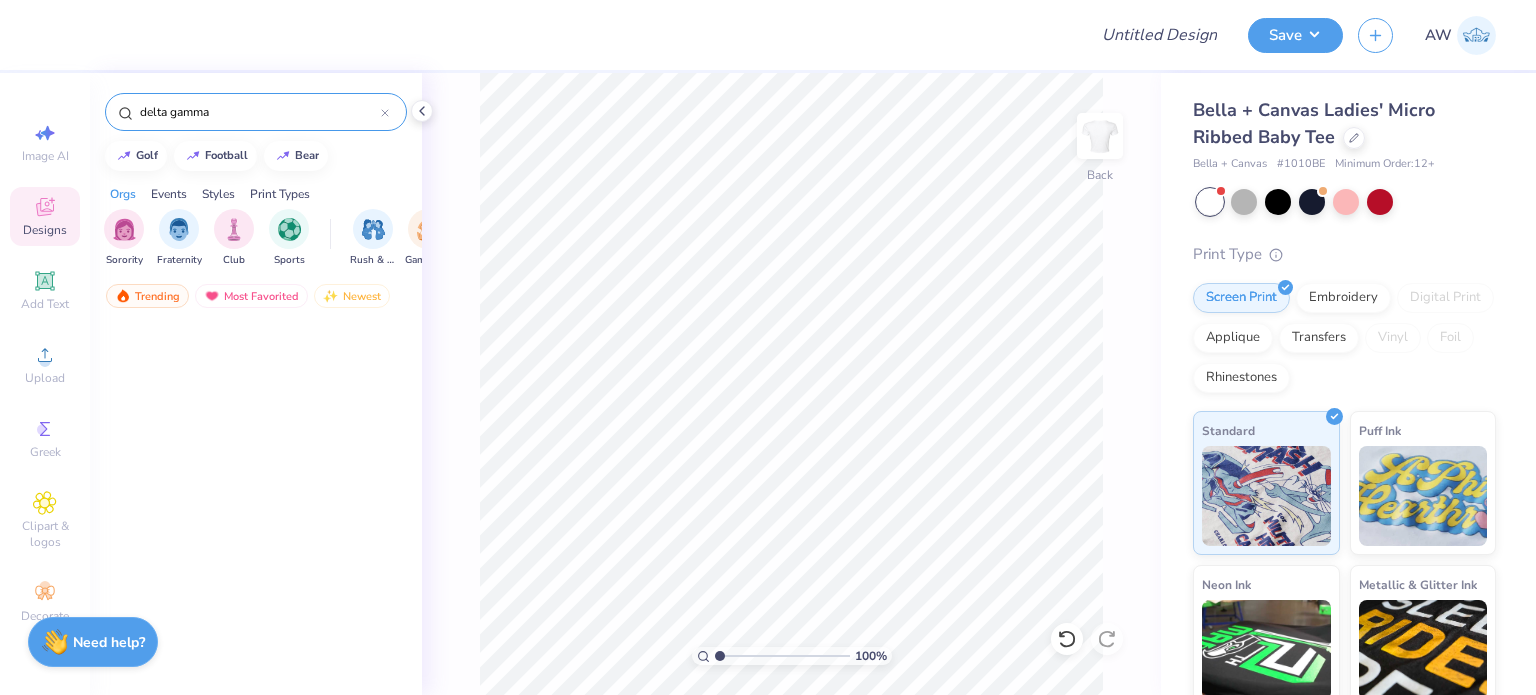 scroll, scrollTop: 1726, scrollLeft: 0, axis: vertical 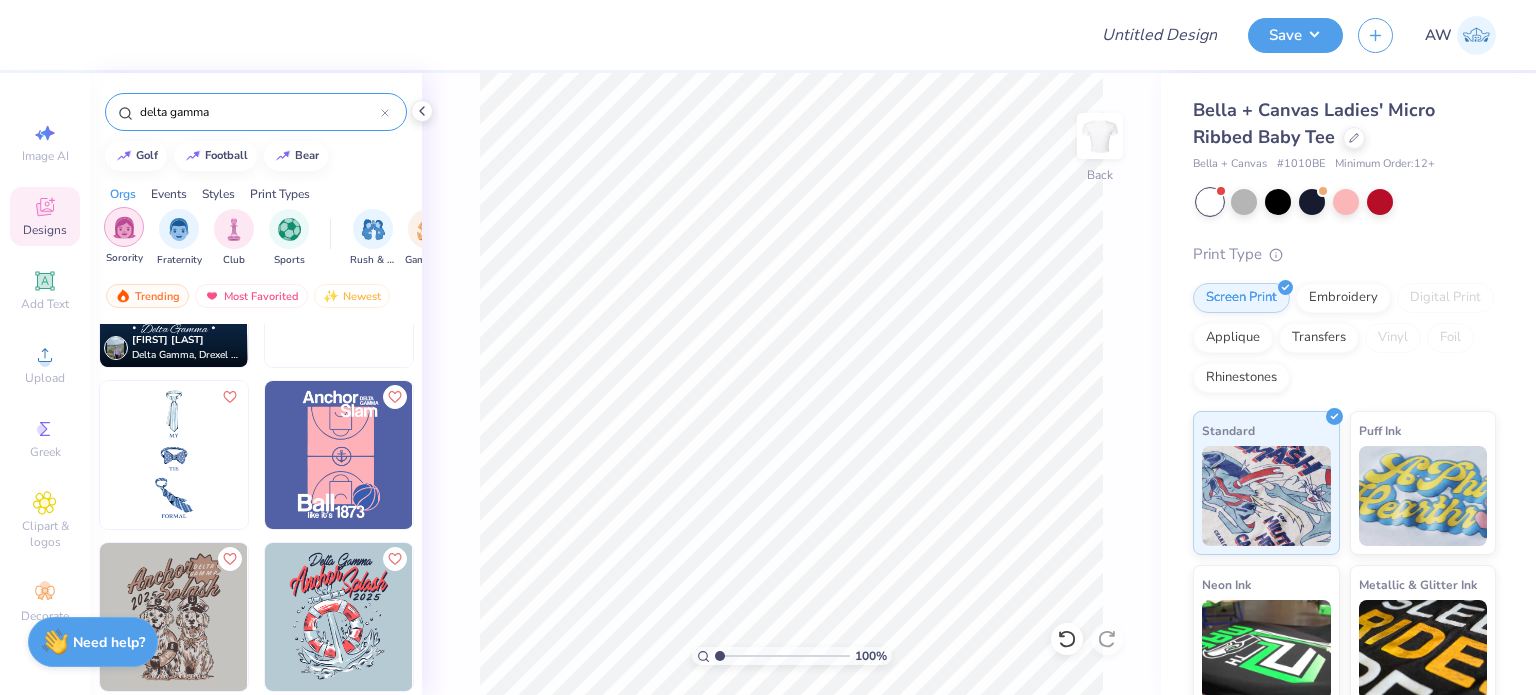 click at bounding box center (124, 227) 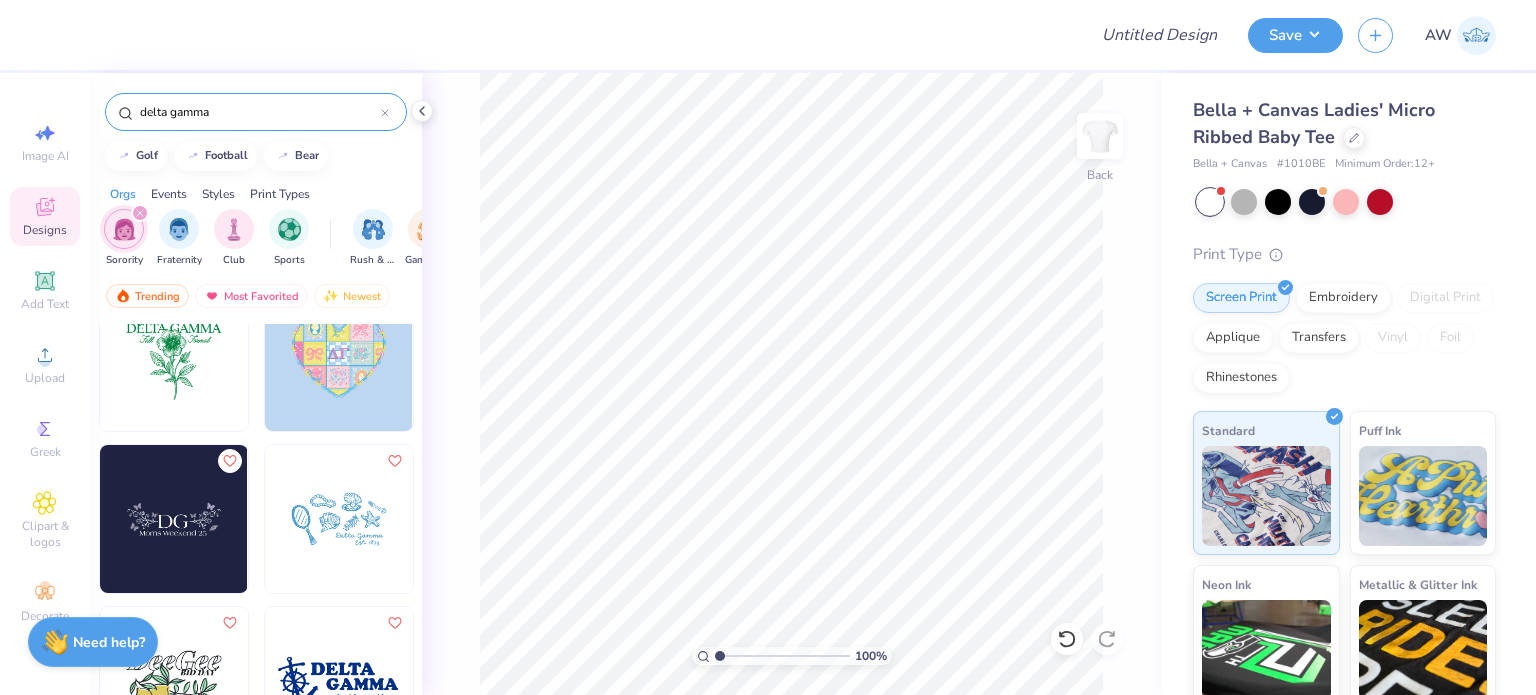 scroll, scrollTop: 620, scrollLeft: 0, axis: vertical 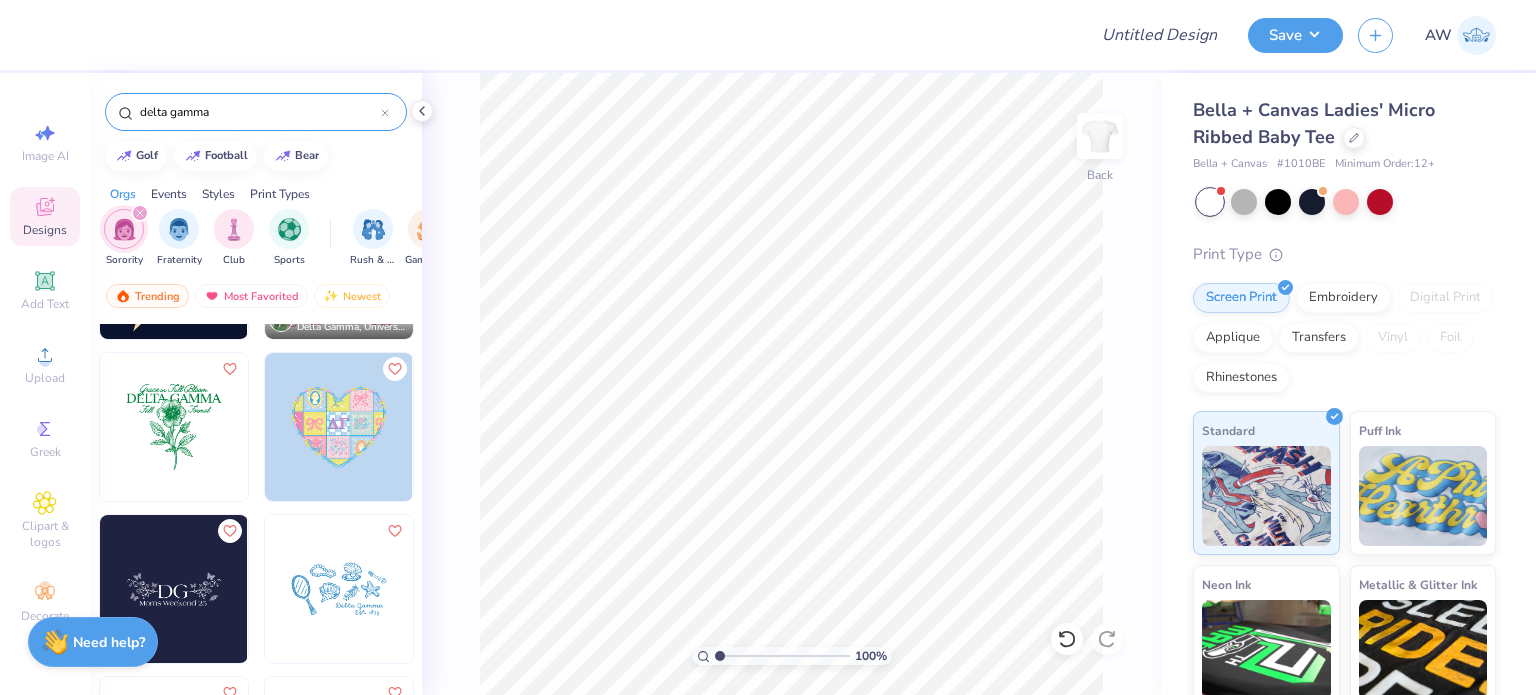 click at bounding box center (174, 427) 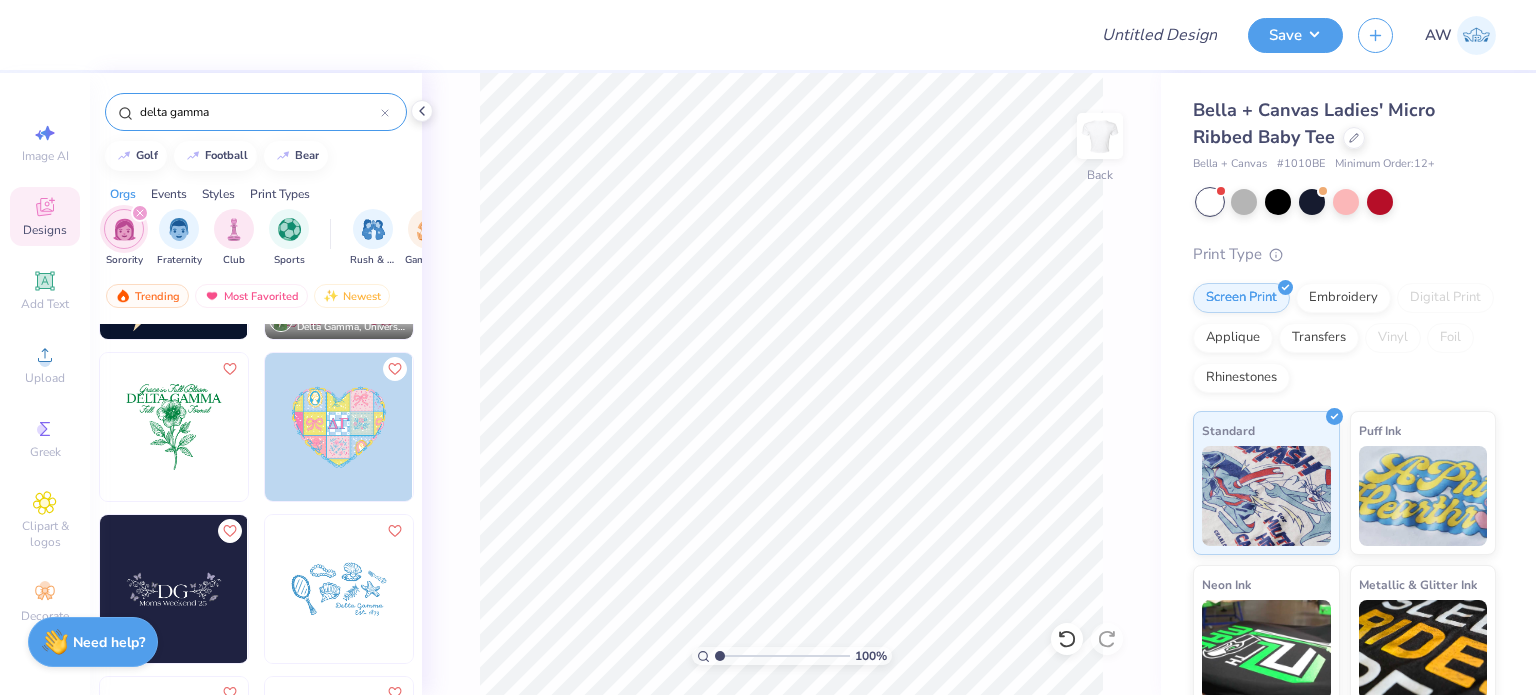 click at bounding box center [339, 427] 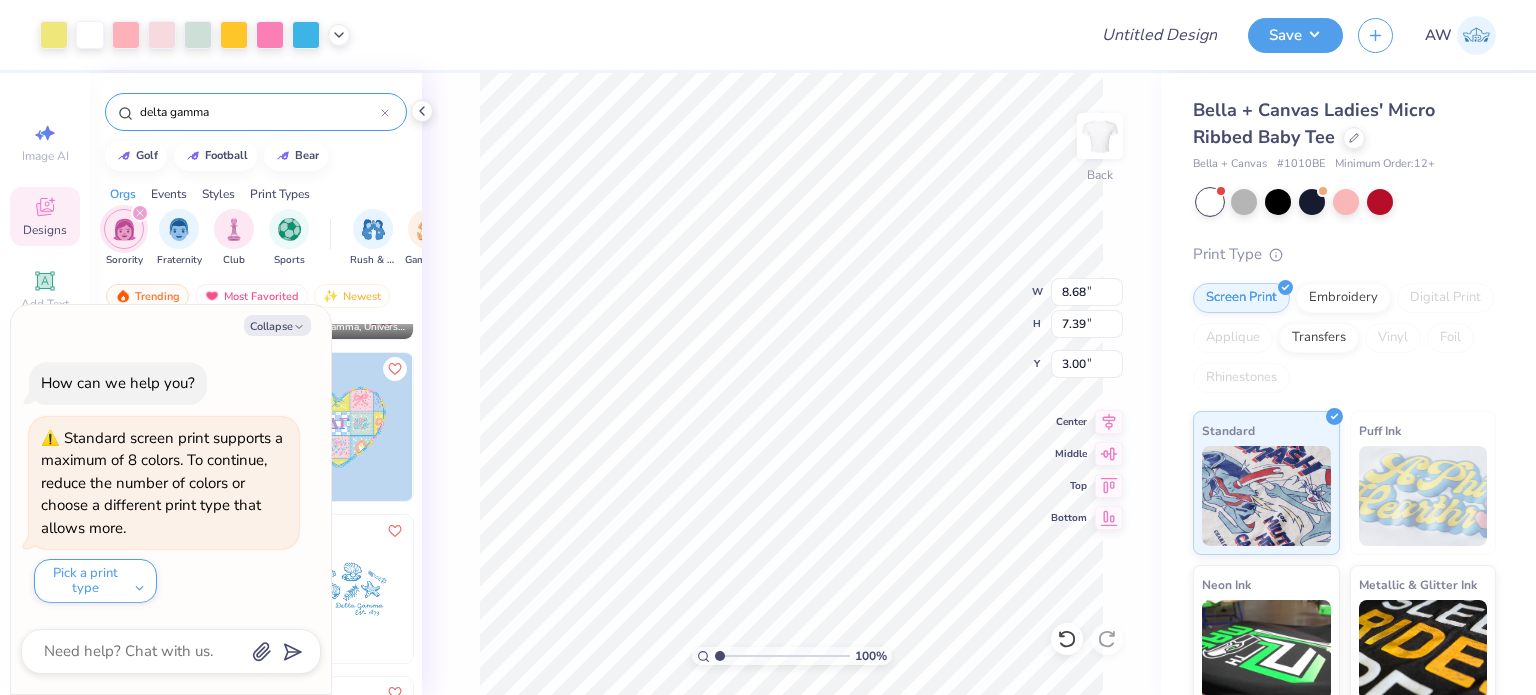 type on "x" 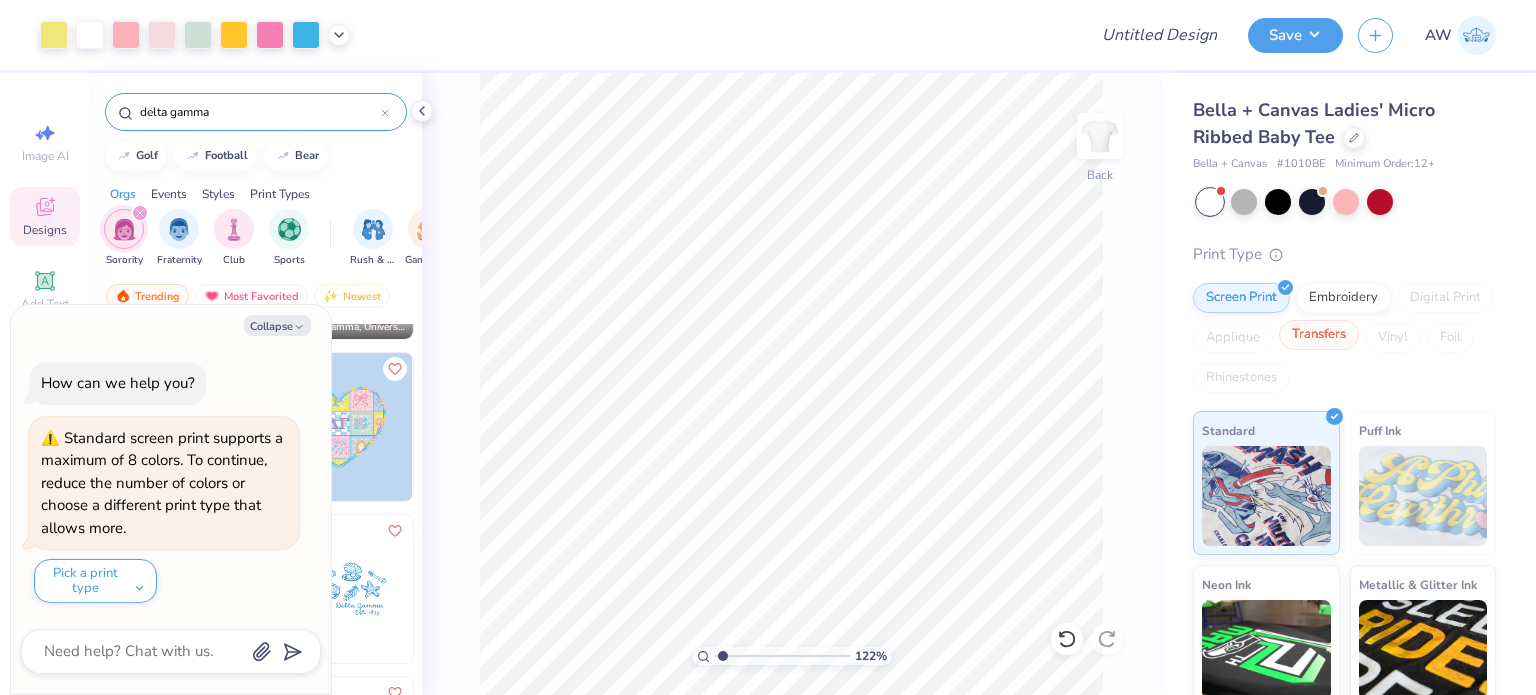 click on "Transfers" at bounding box center (1319, 335) 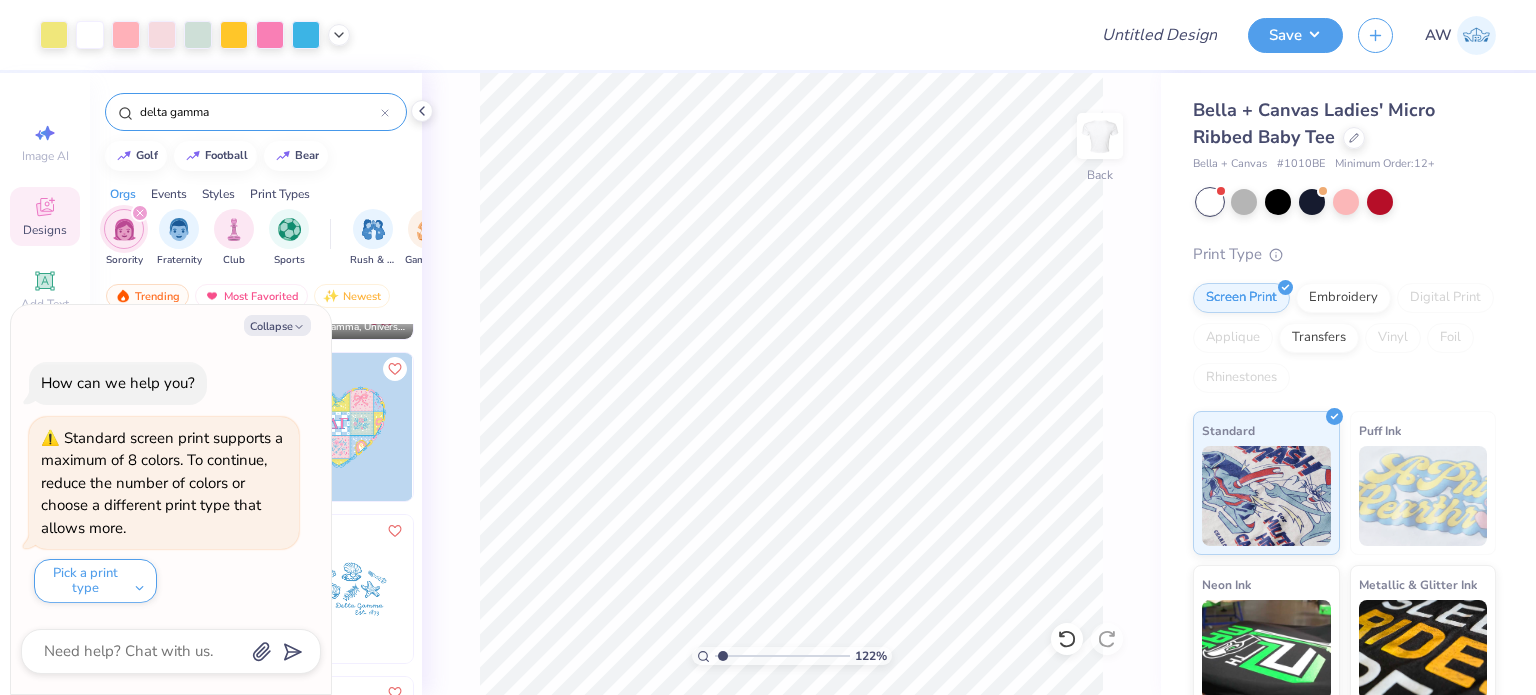 type on "1.21917490591015" 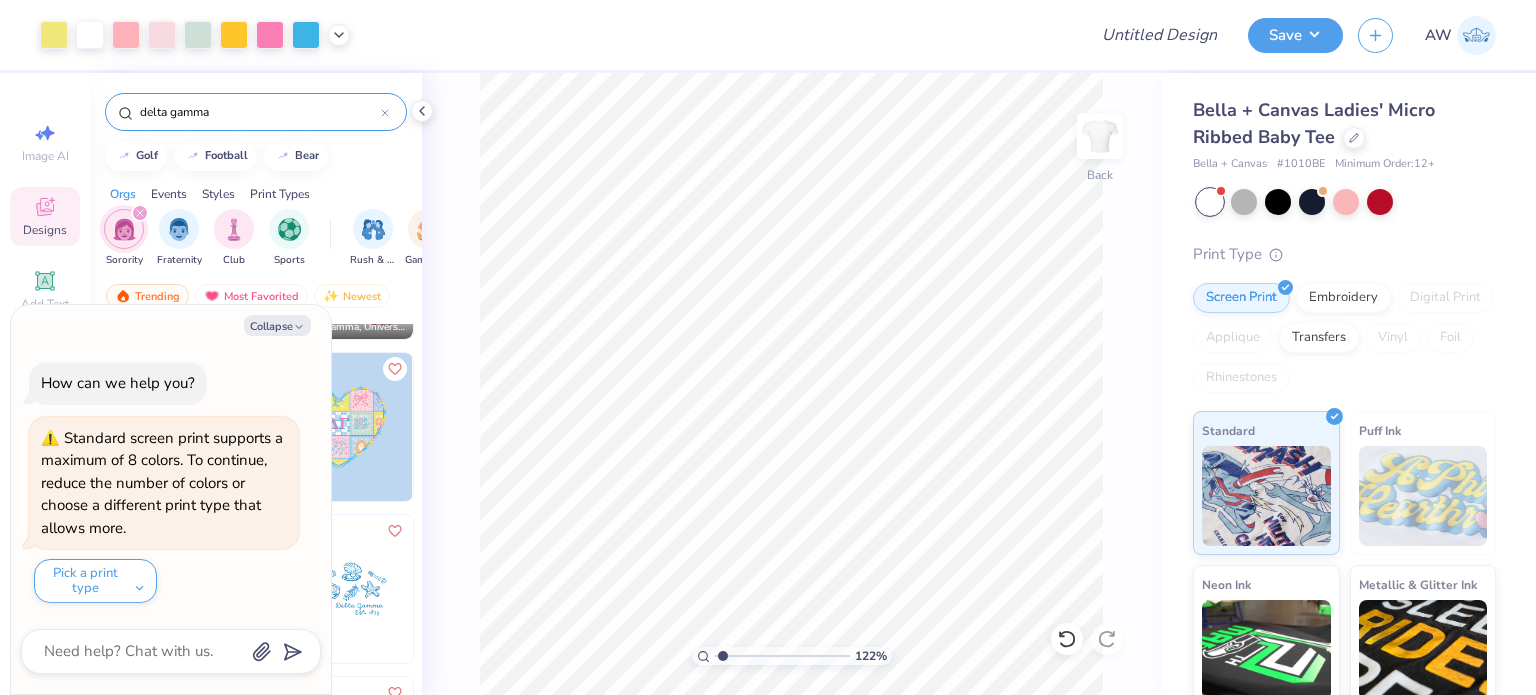 type on "x" 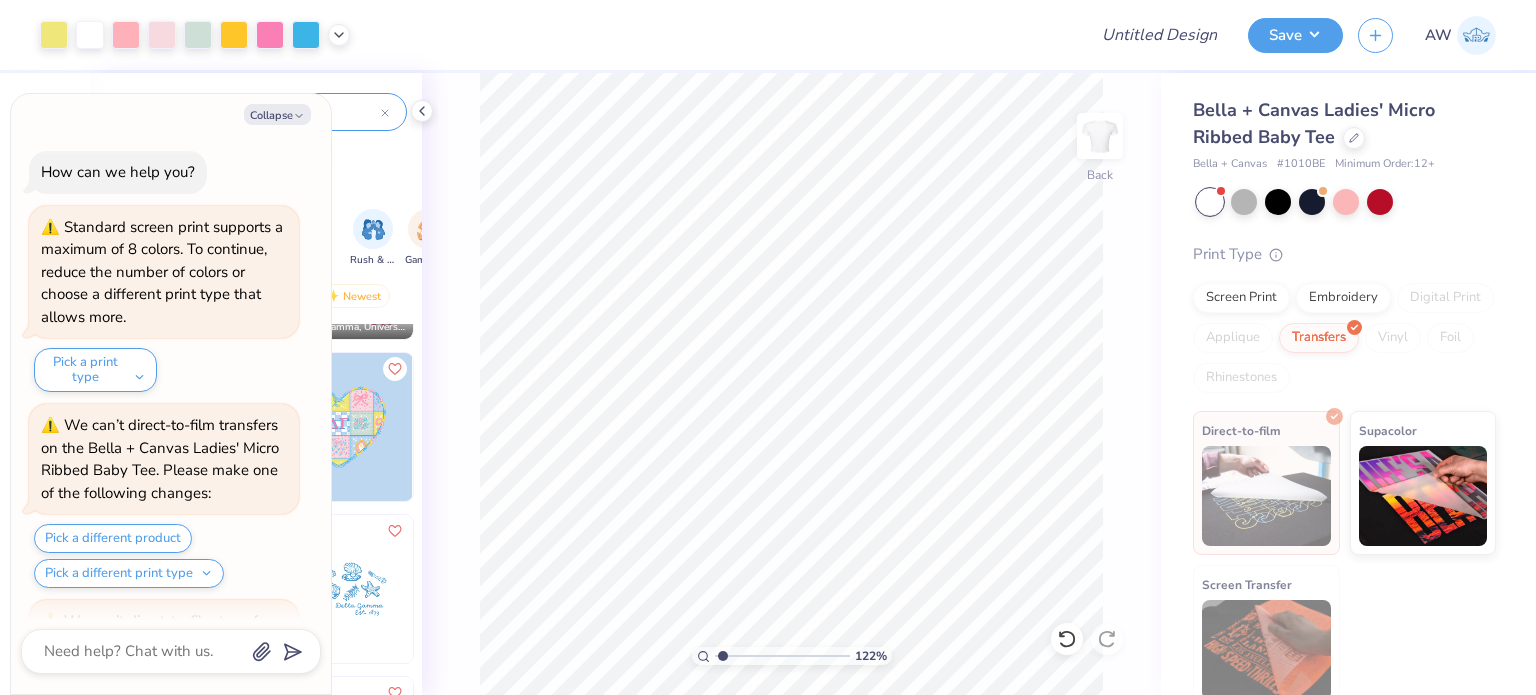 type on "1.21917490591015" 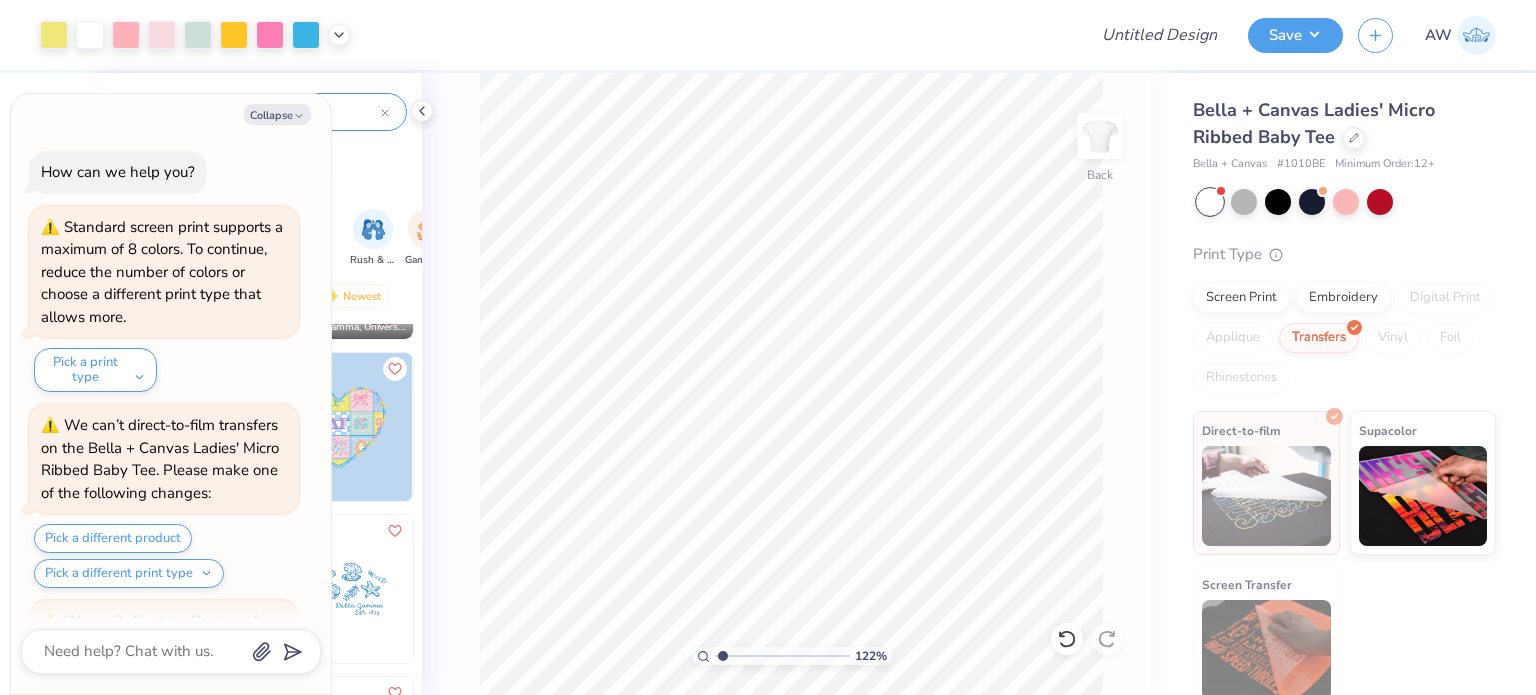 type on "x" 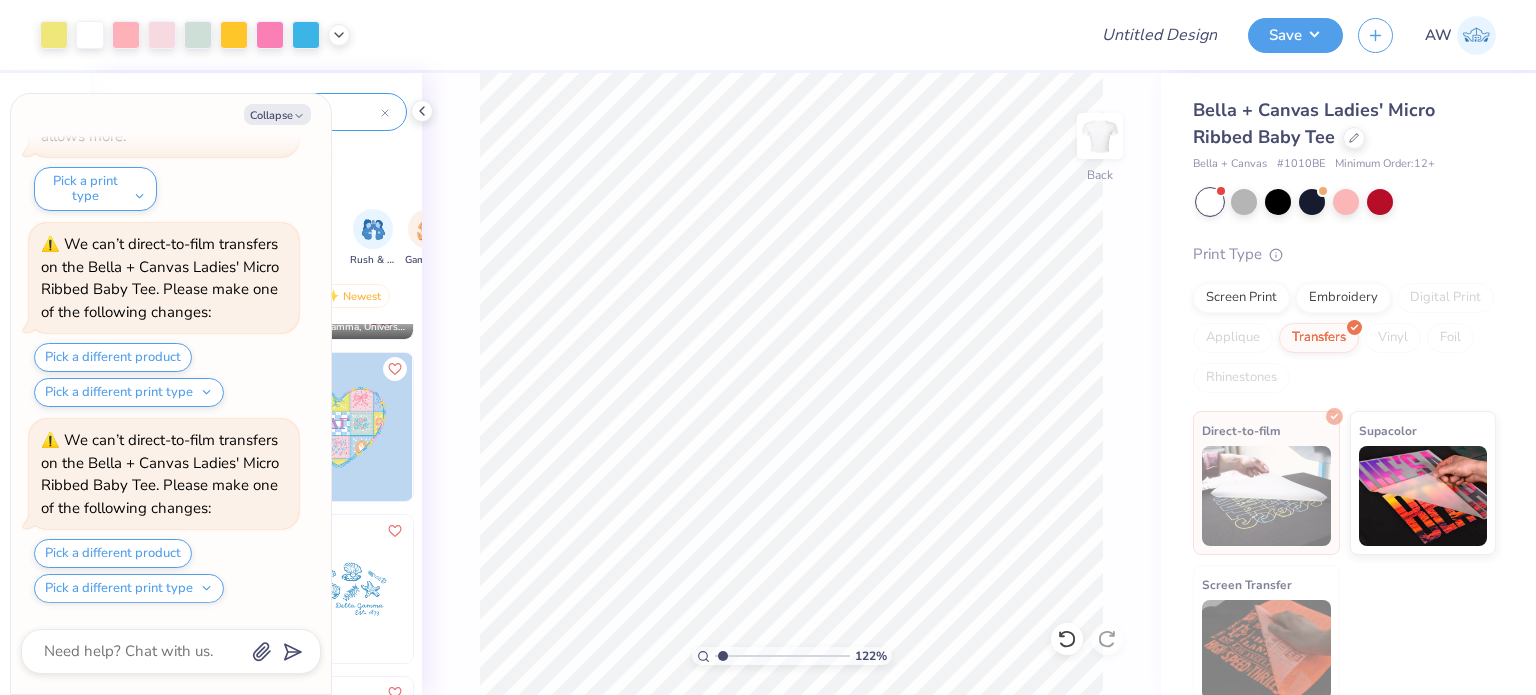 type on "1.21917490591015" 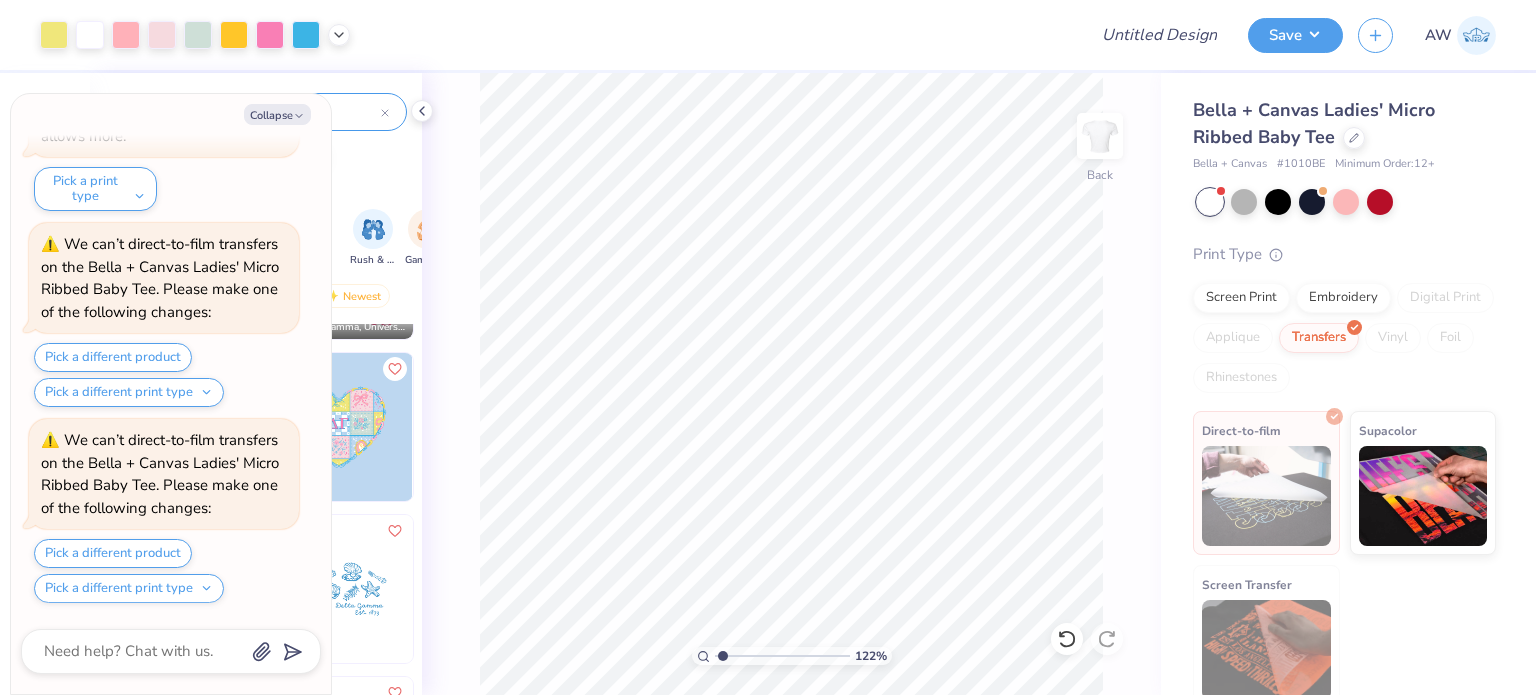 type on "x" 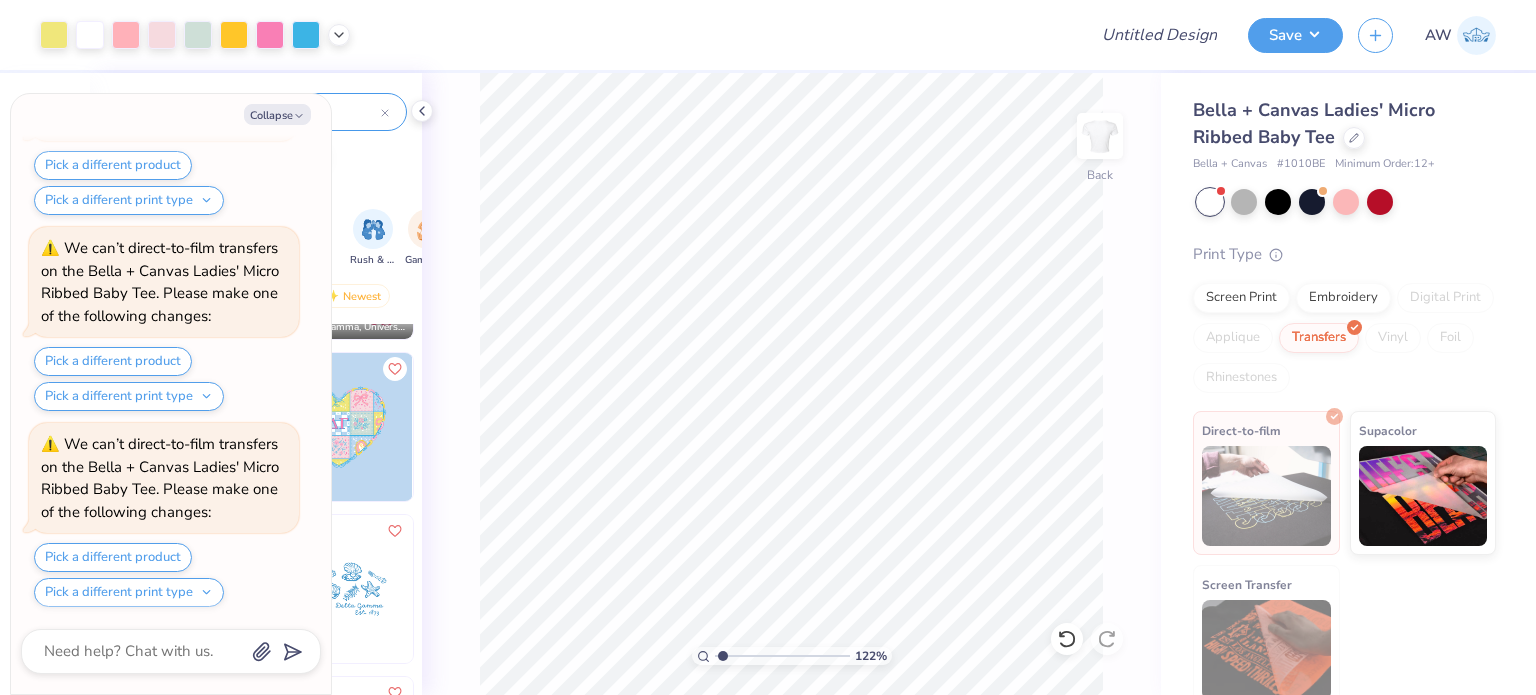 scroll, scrollTop: 373, scrollLeft: 0, axis: vertical 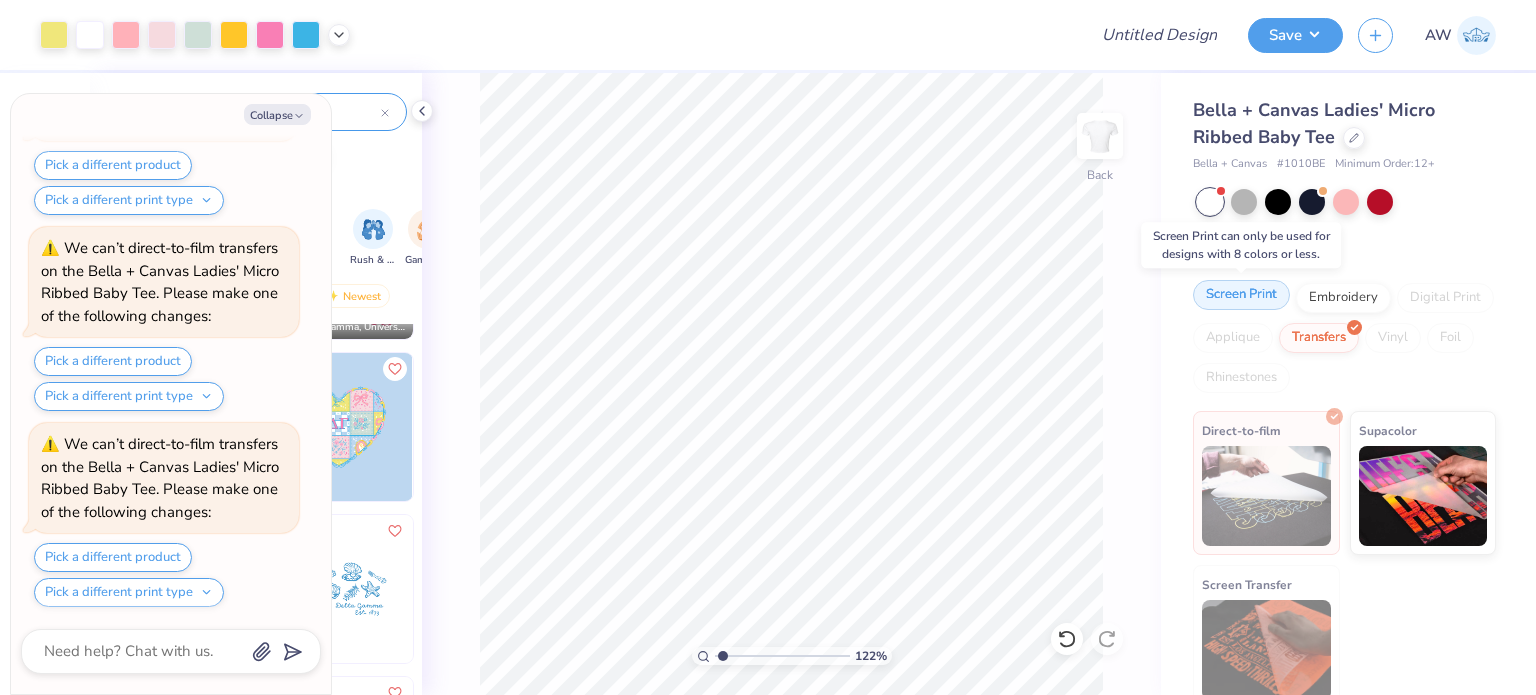 click on "Screen Print" at bounding box center (1241, 295) 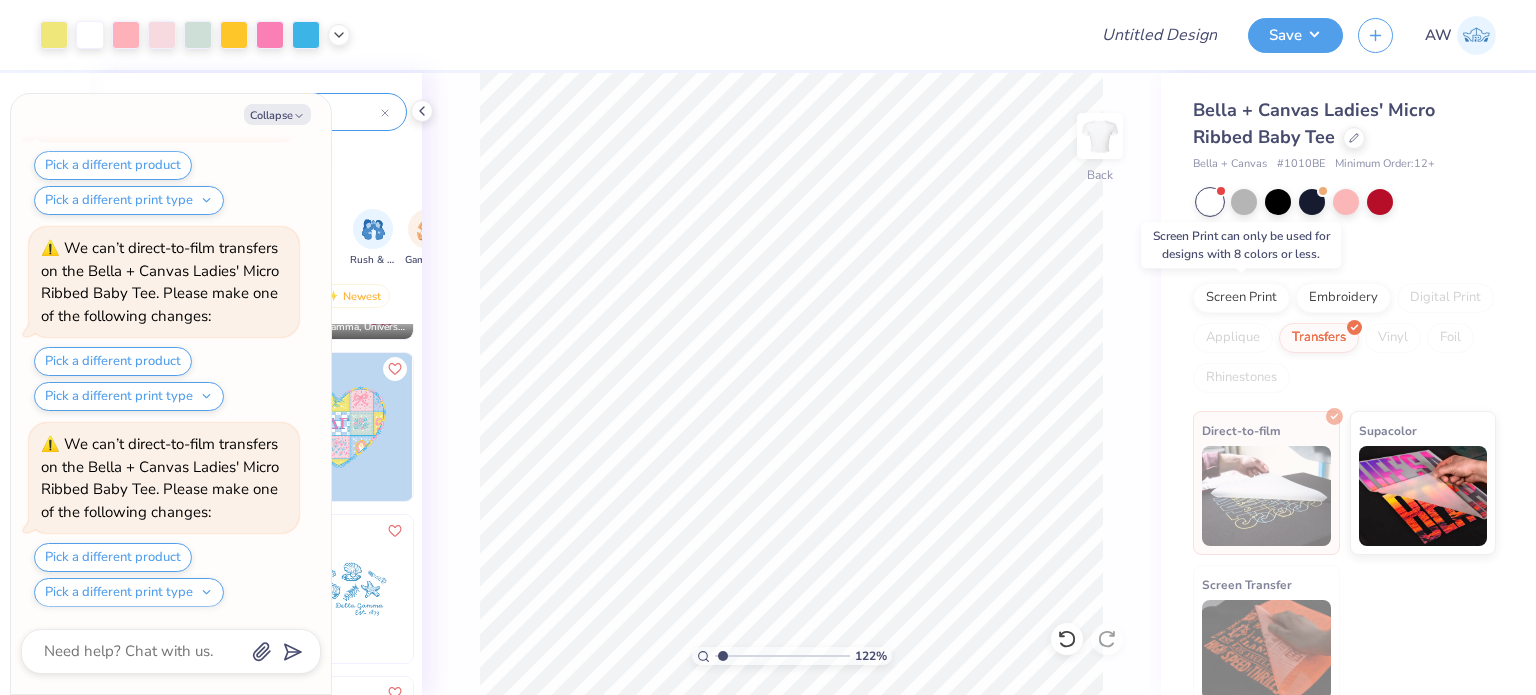 type on "1.21917490591015" 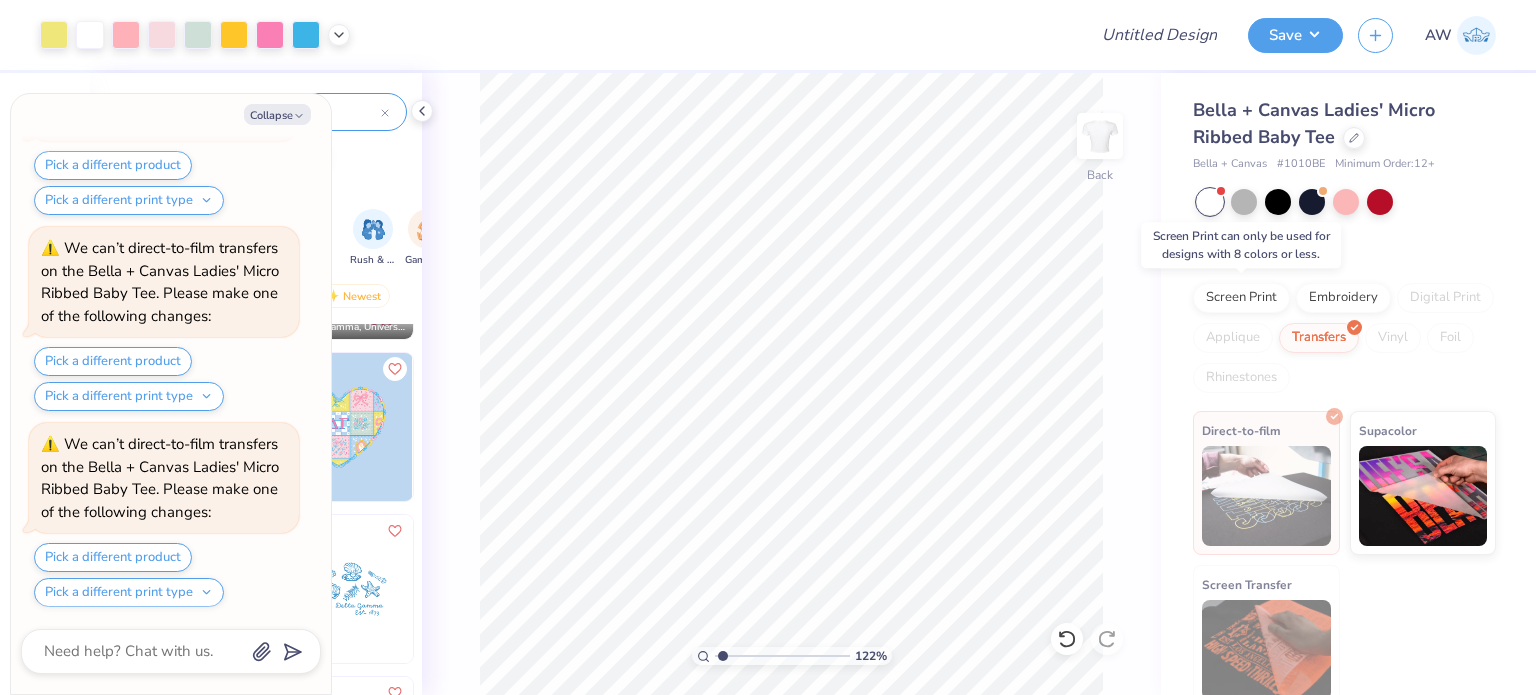 type on "x" 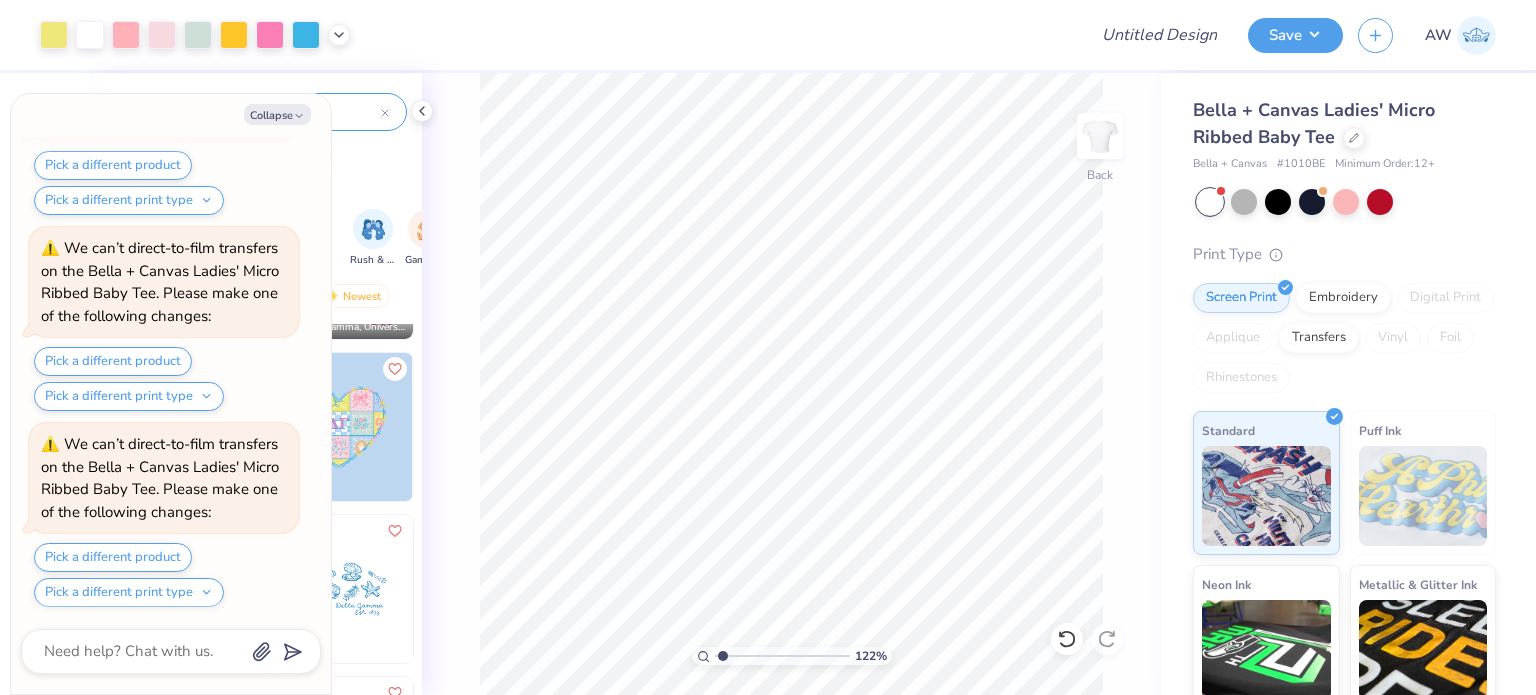 type on "1.21917490591015" 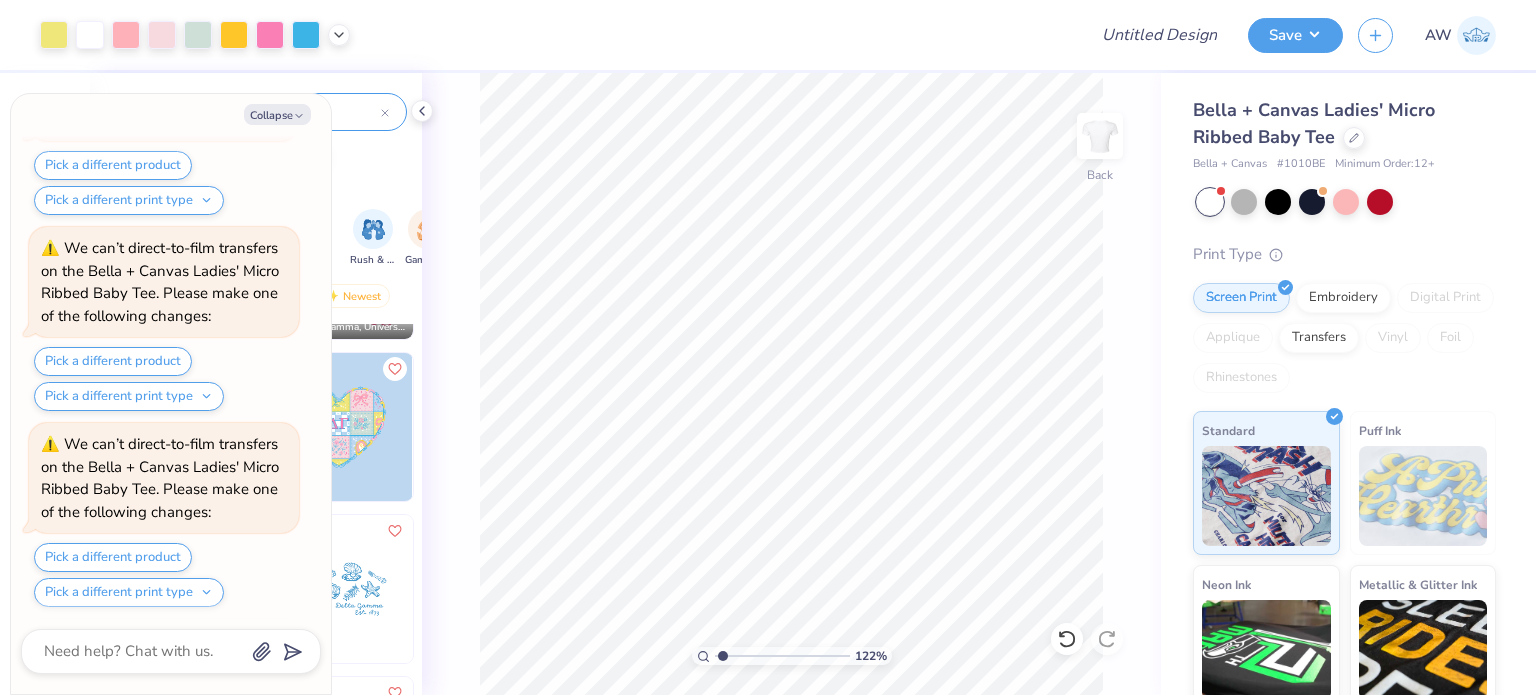 type on "x" 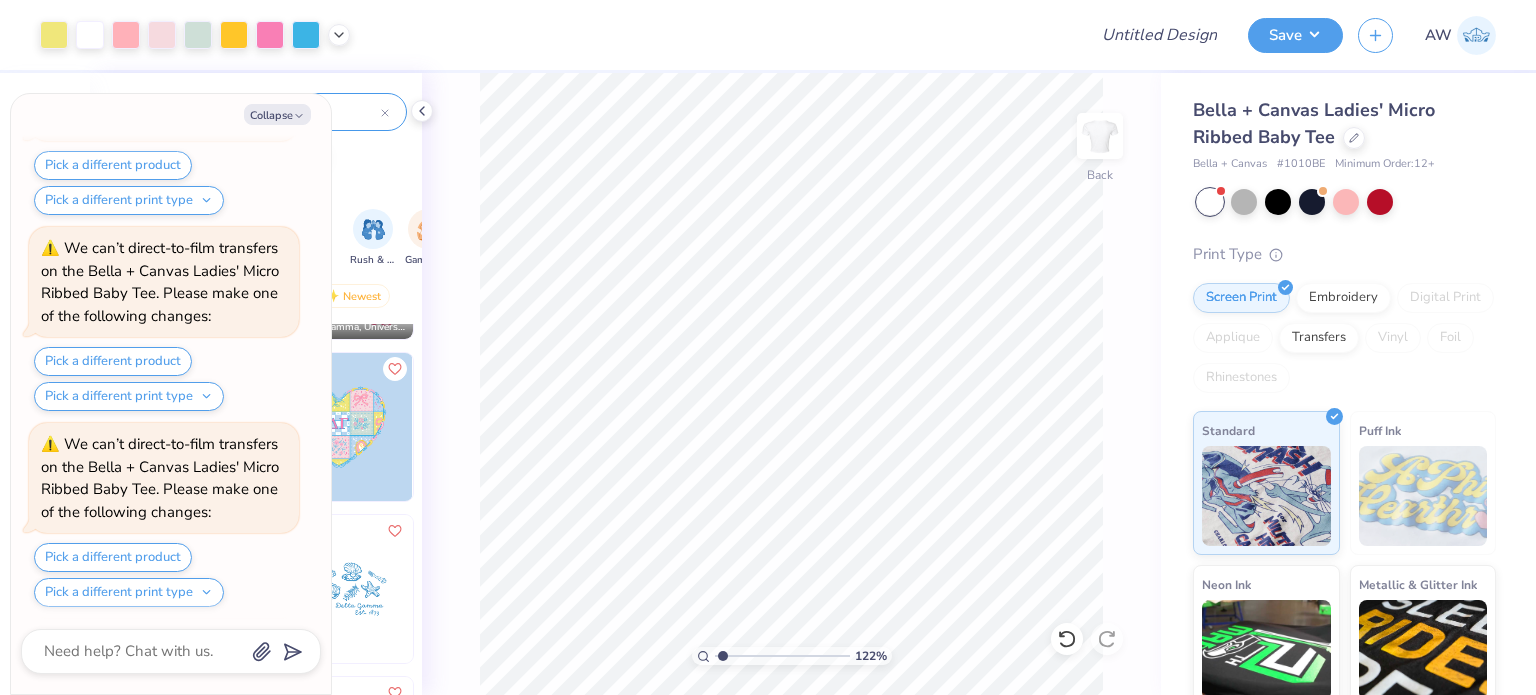 scroll, scrollTop: 571, scrollLeft: 0, axis: vertical 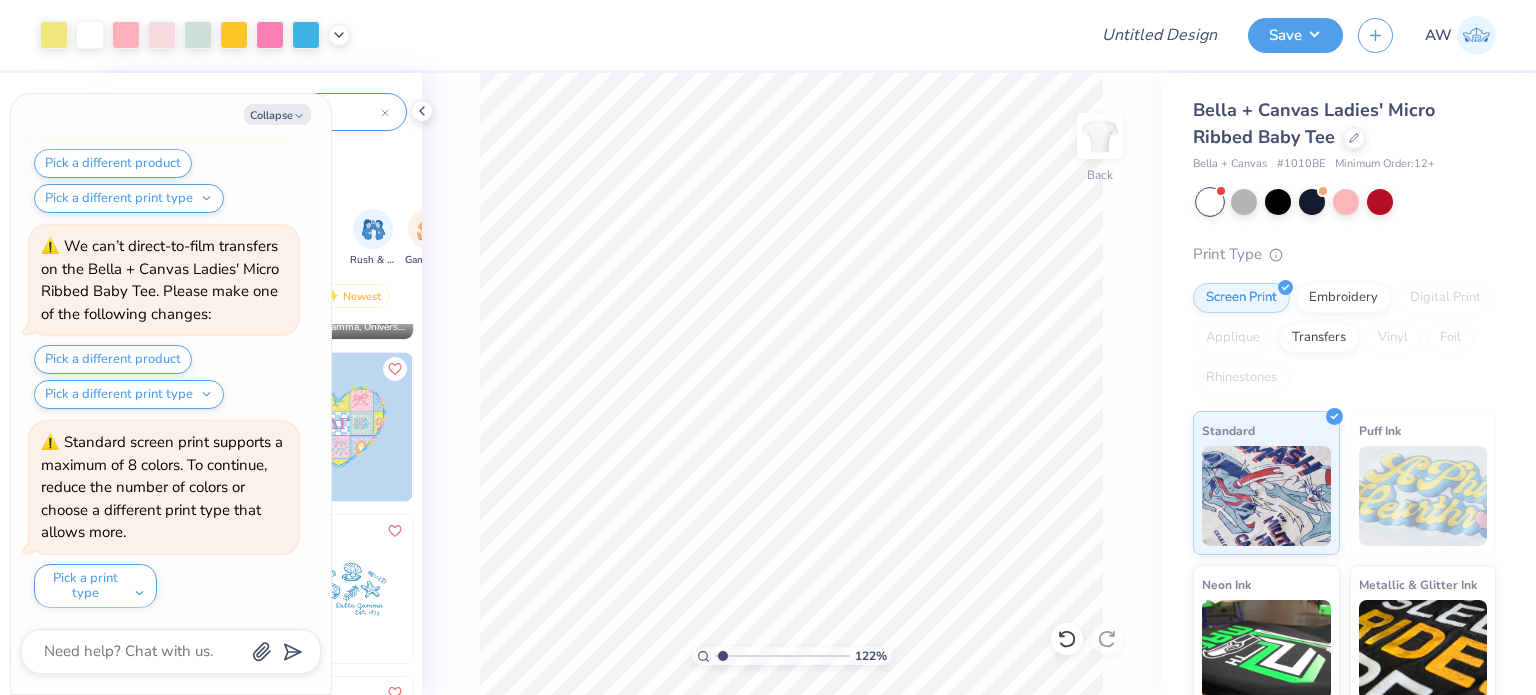 type on "1.21917490591015" 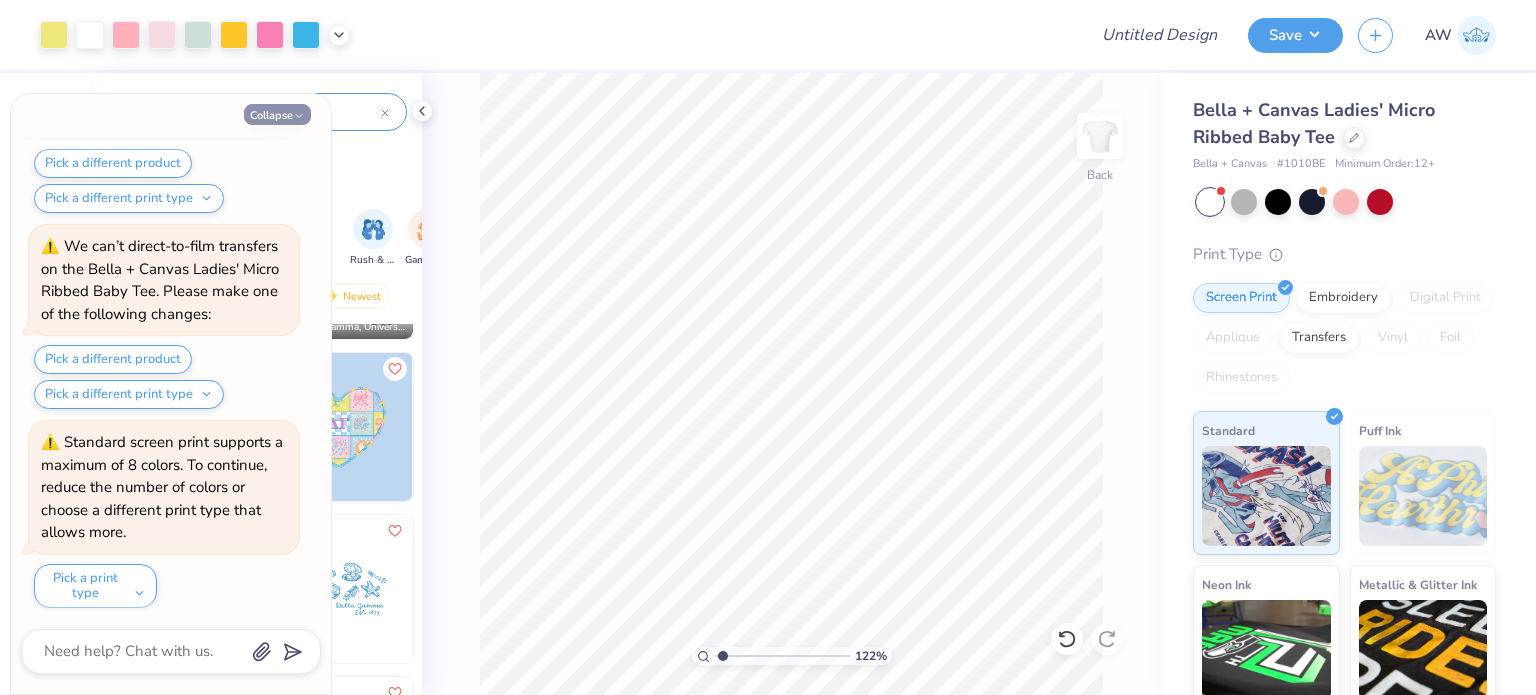 click on "Collapse" at bounding box center (277, 114) 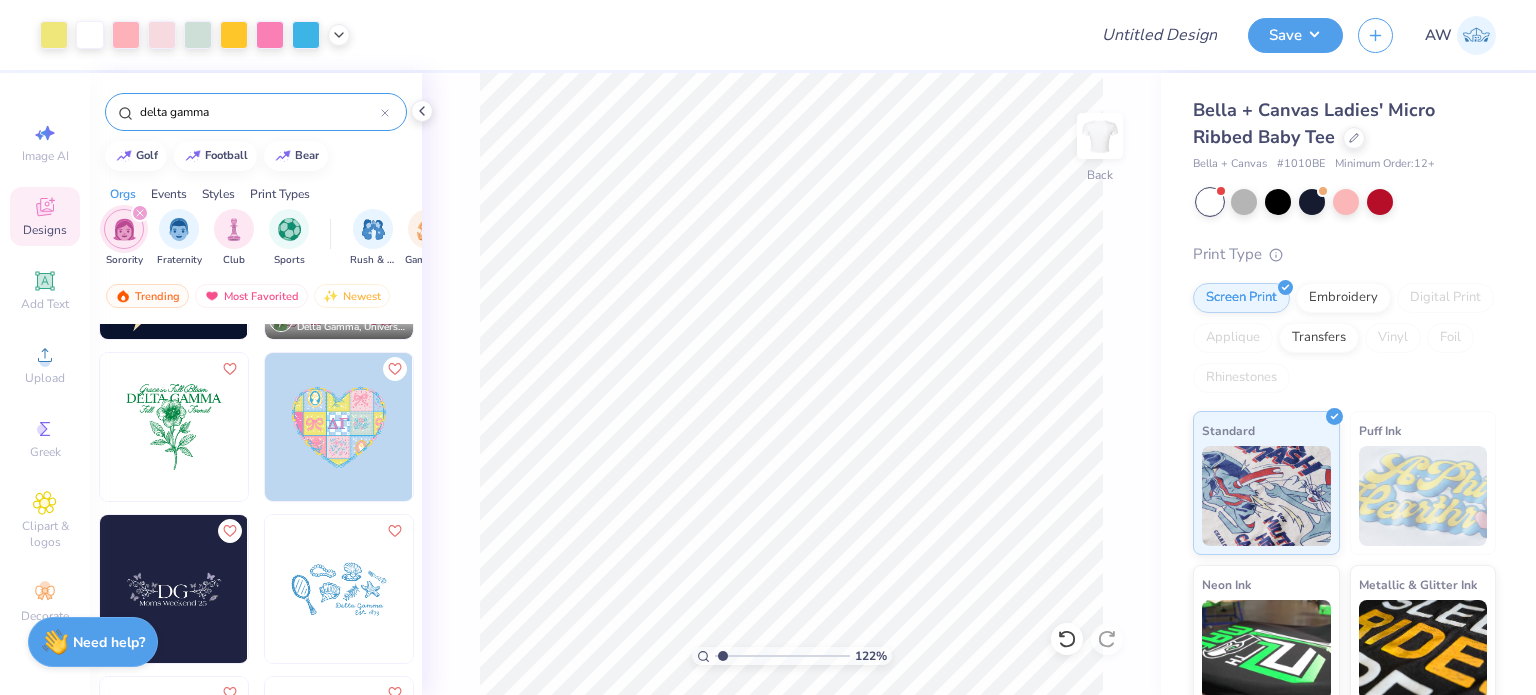 type on "x" 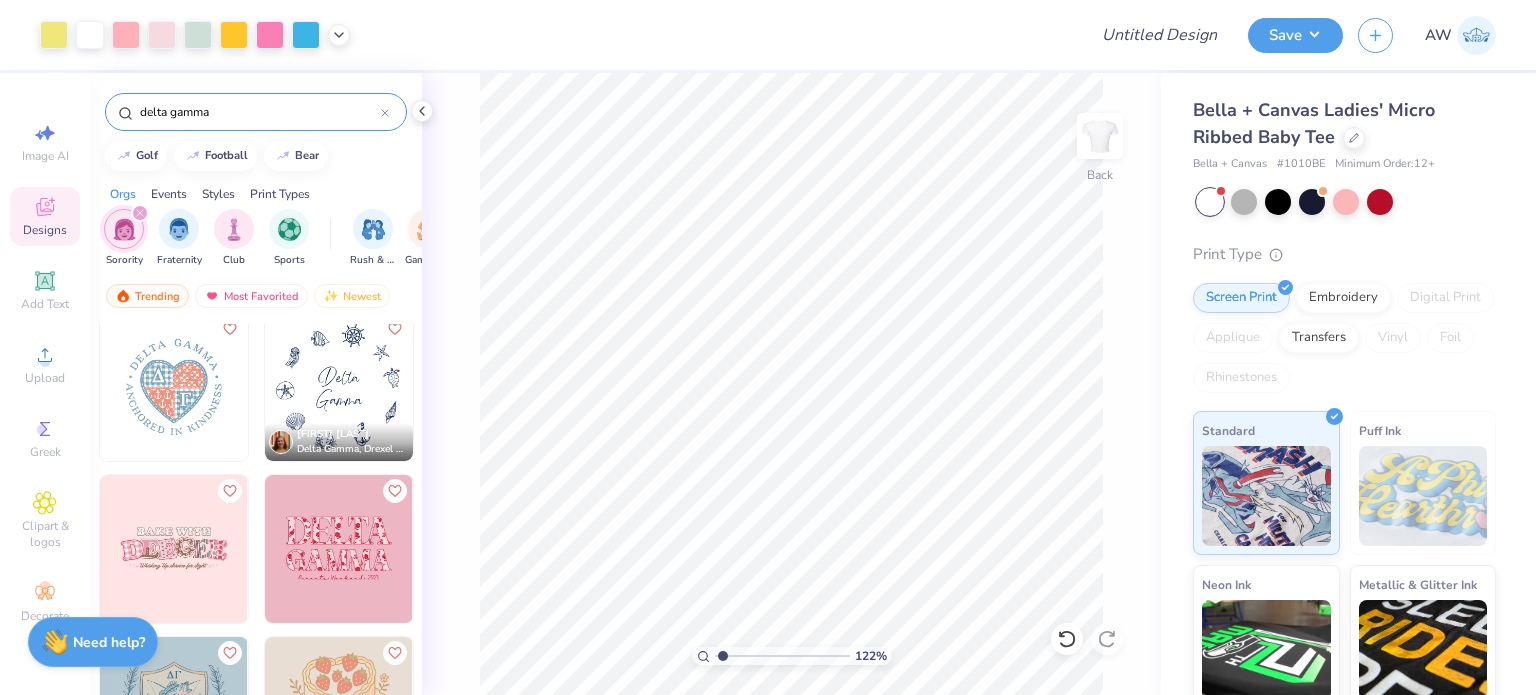 scroll, scrollTop: 1143, scrollLeft: 0, axis: vertical 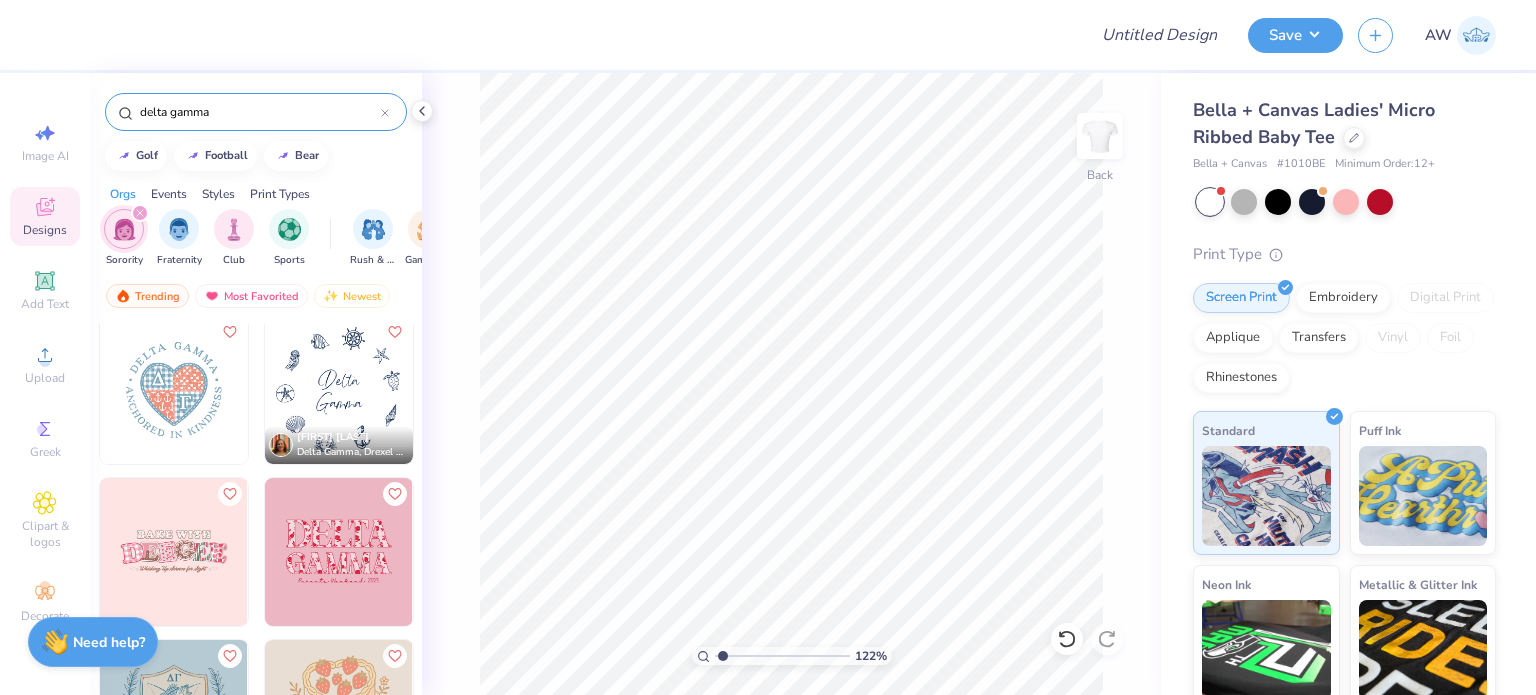 click at bounding box center (174, 390) 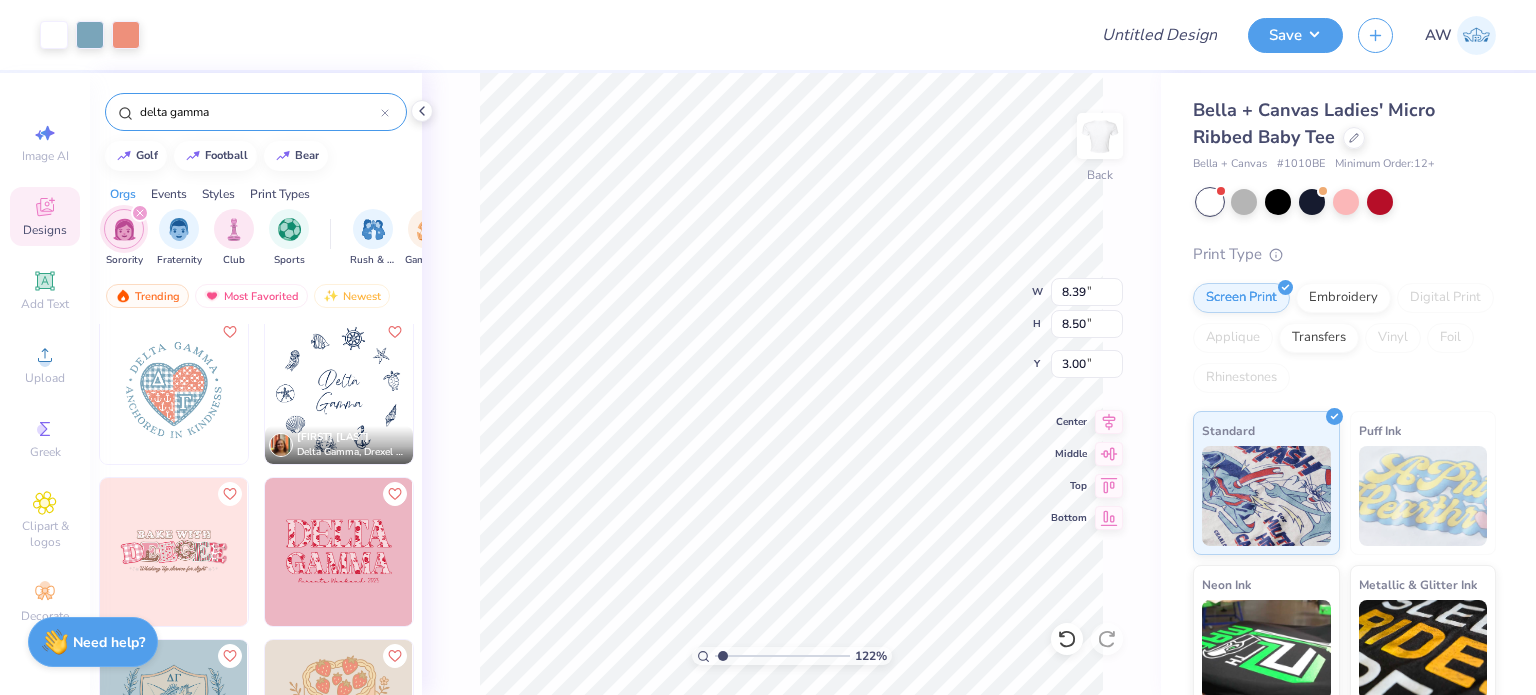 type on "1.21917490591015" 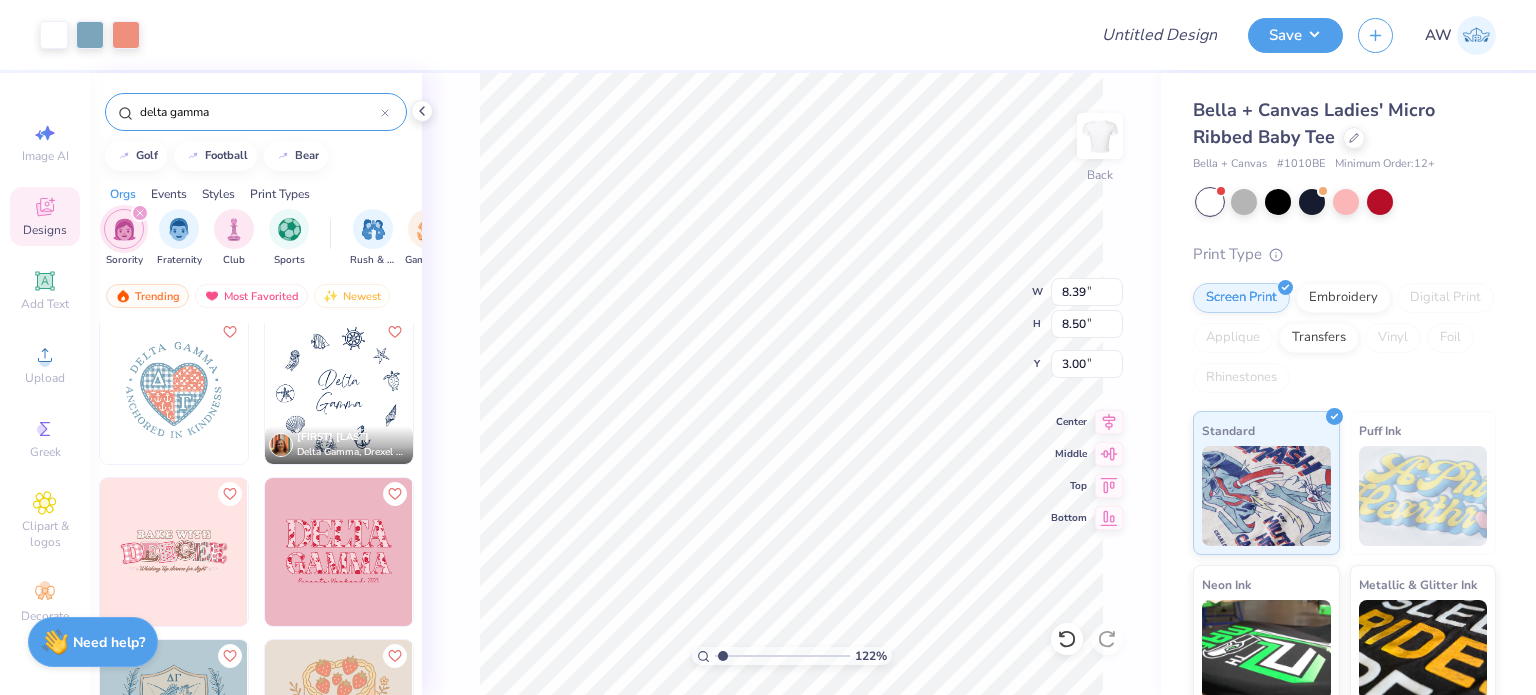 type on "6.65" 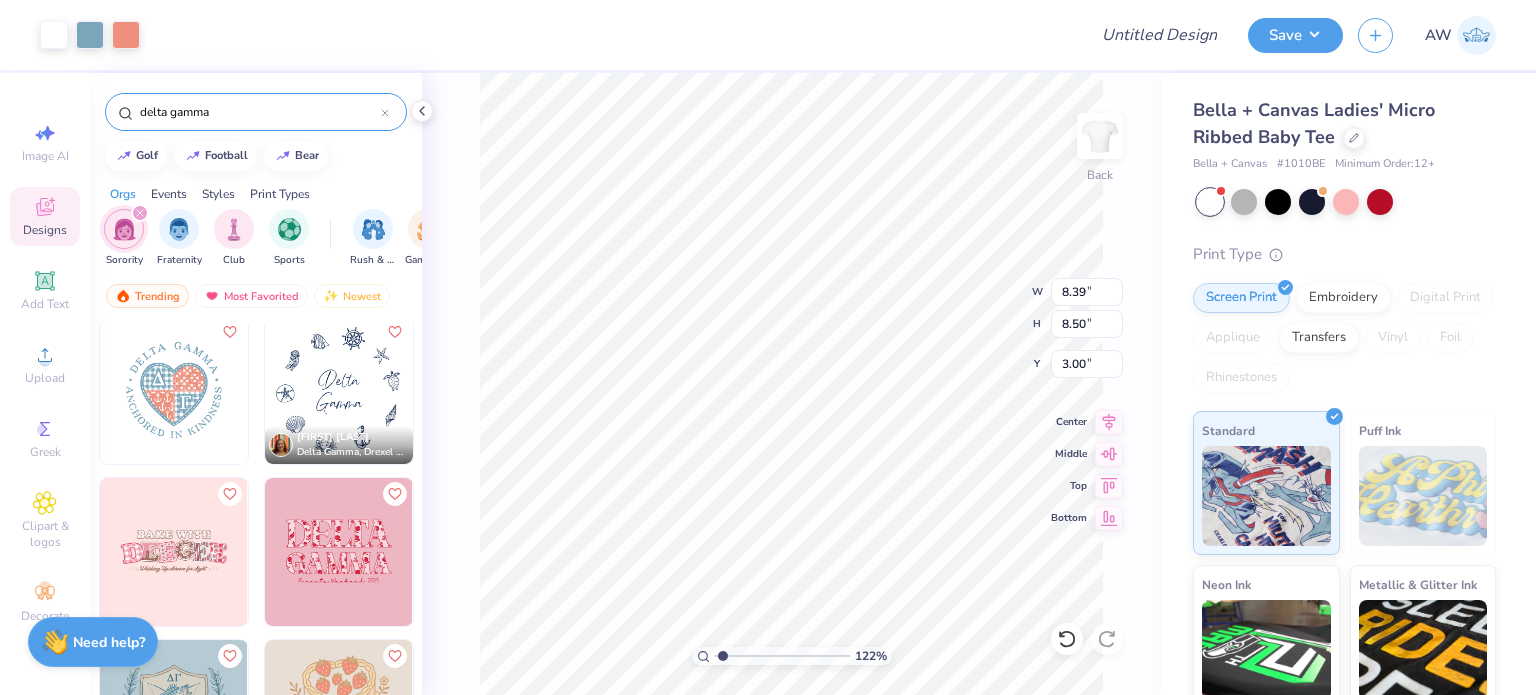 type on "6.73" 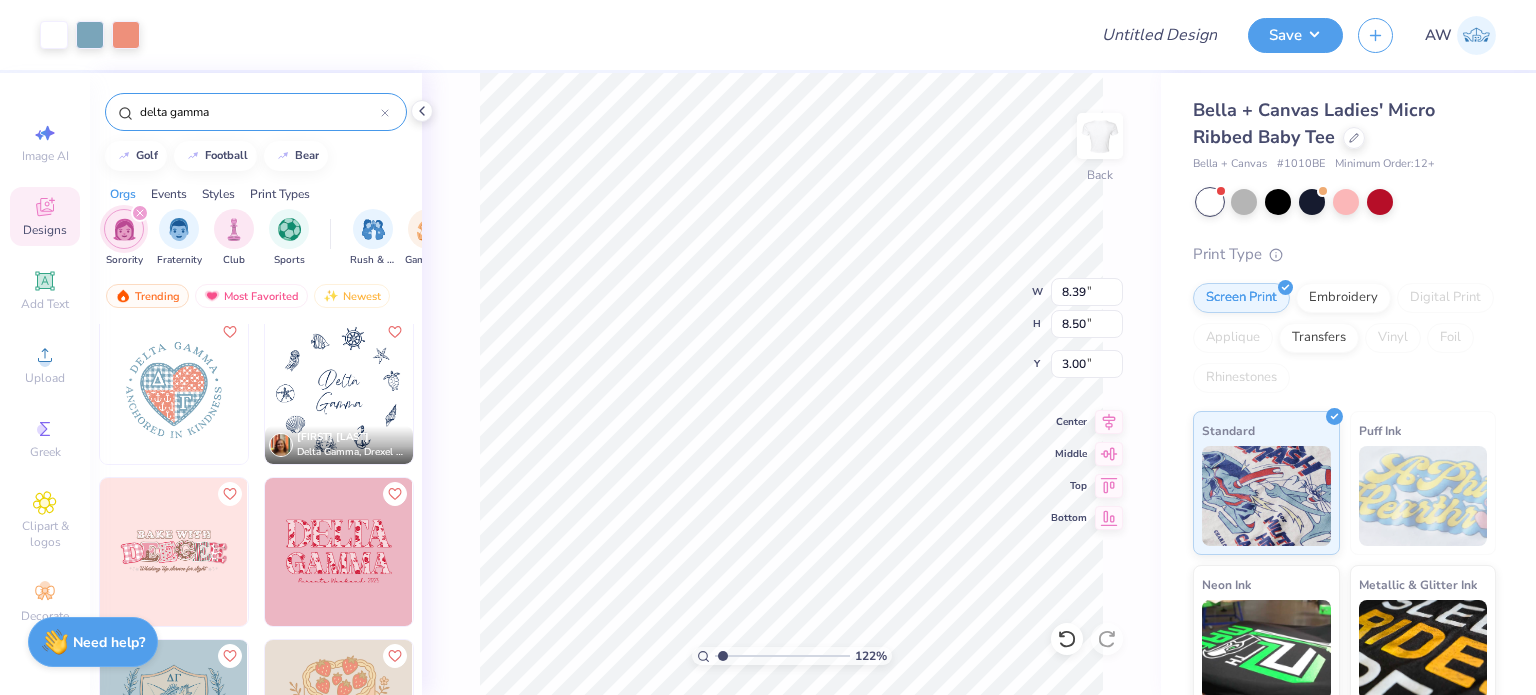 type on "4.30" 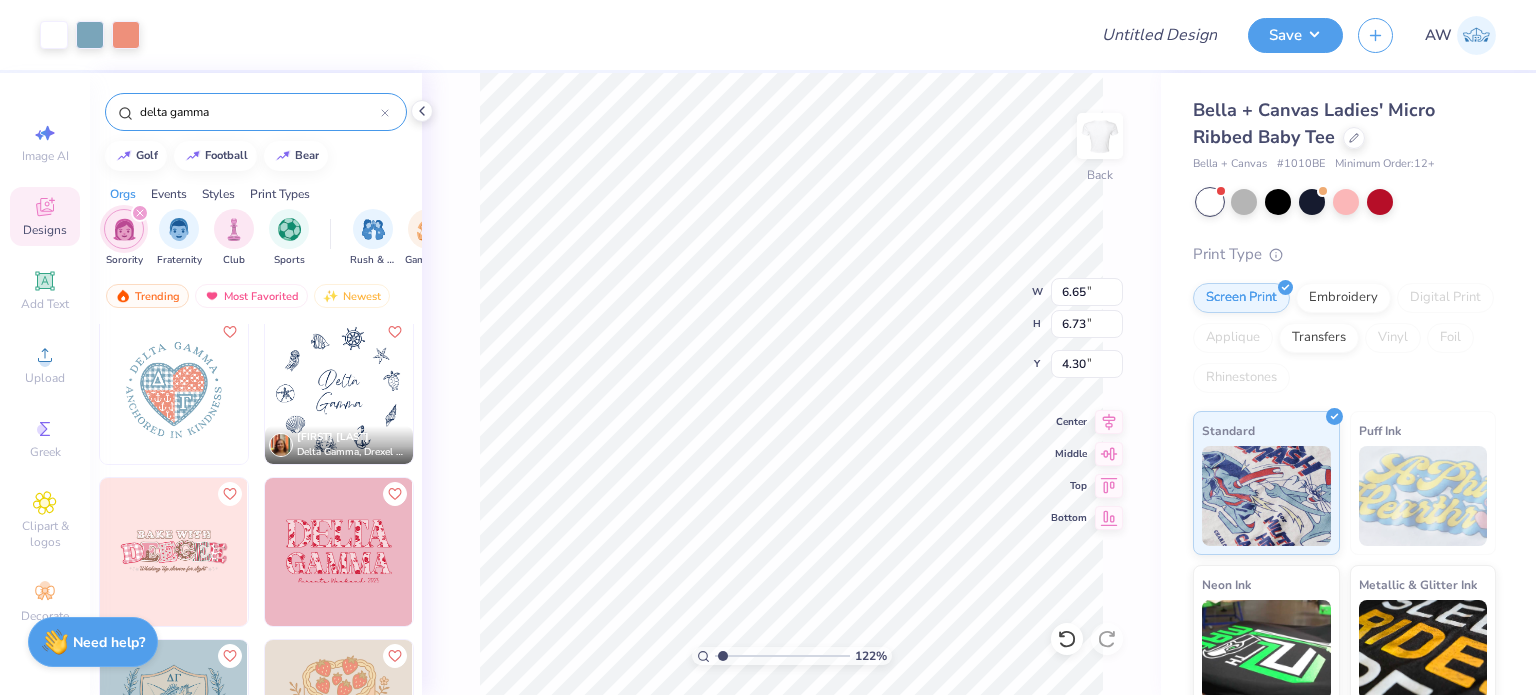 type on "1.21917490591015" 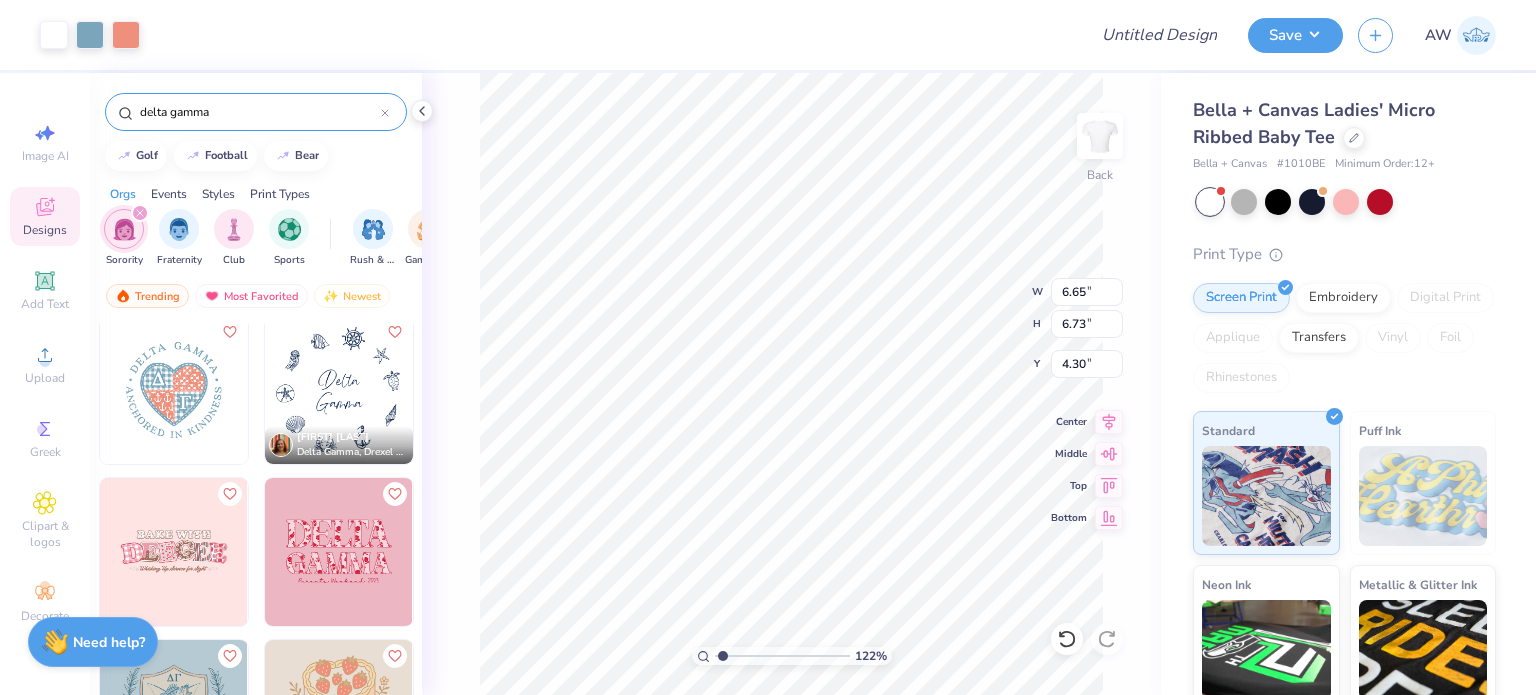 type on "3.57" 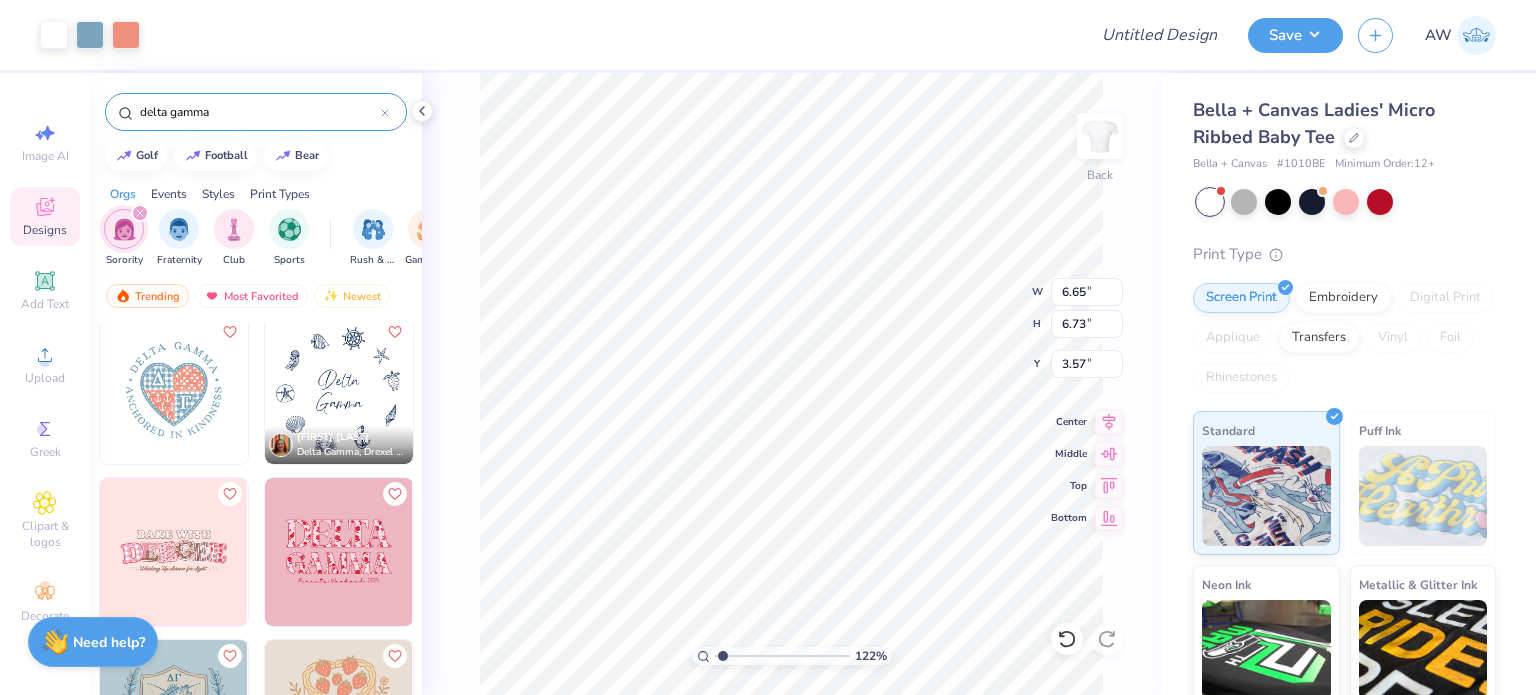 type on "1.21917490591015" 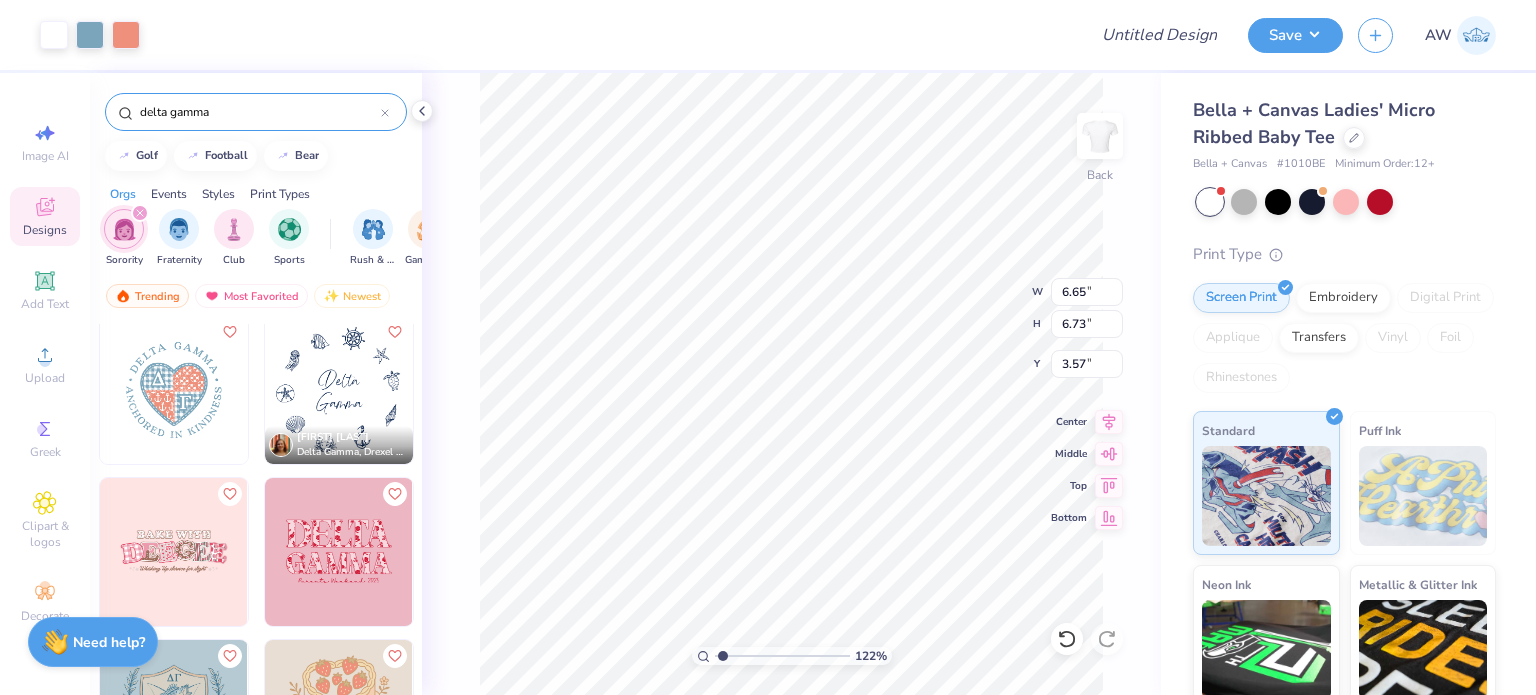 type on "3.00" 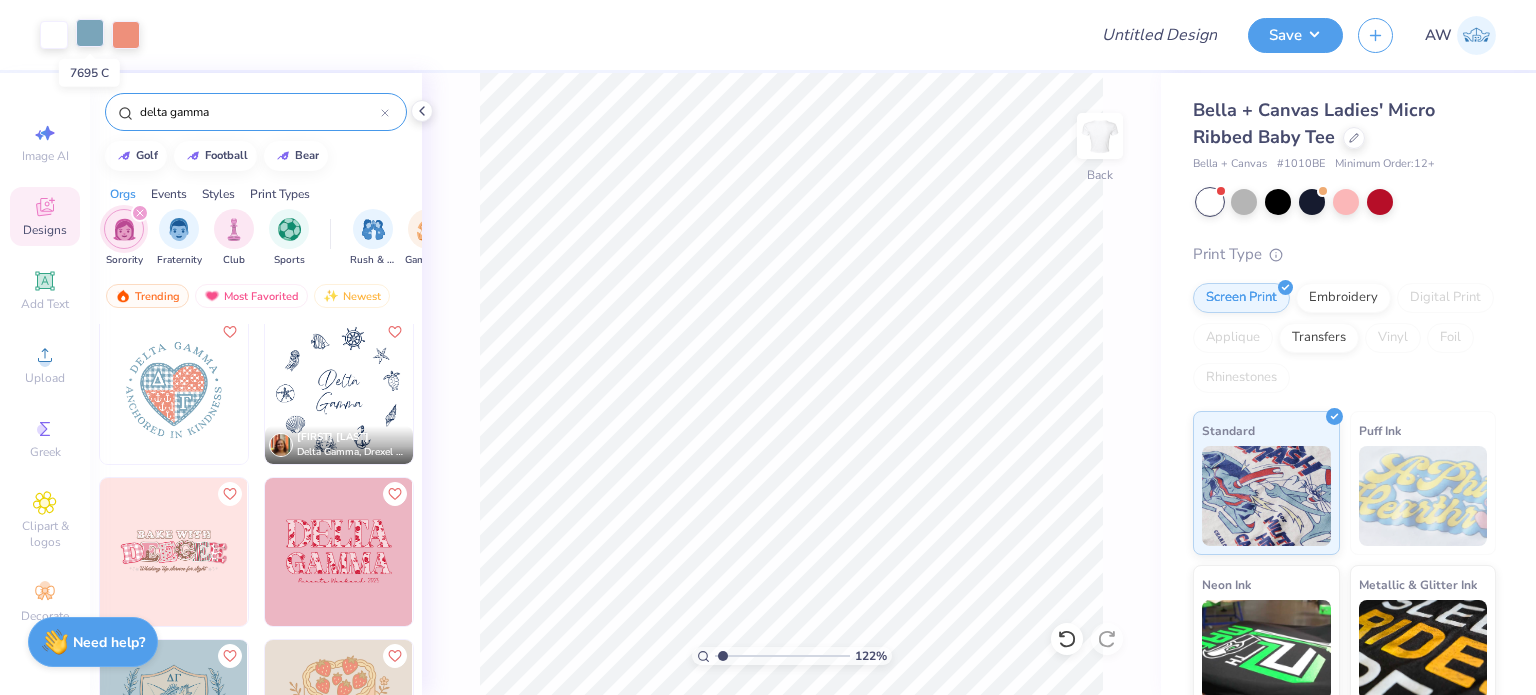 click at bounding box center (90, 33) 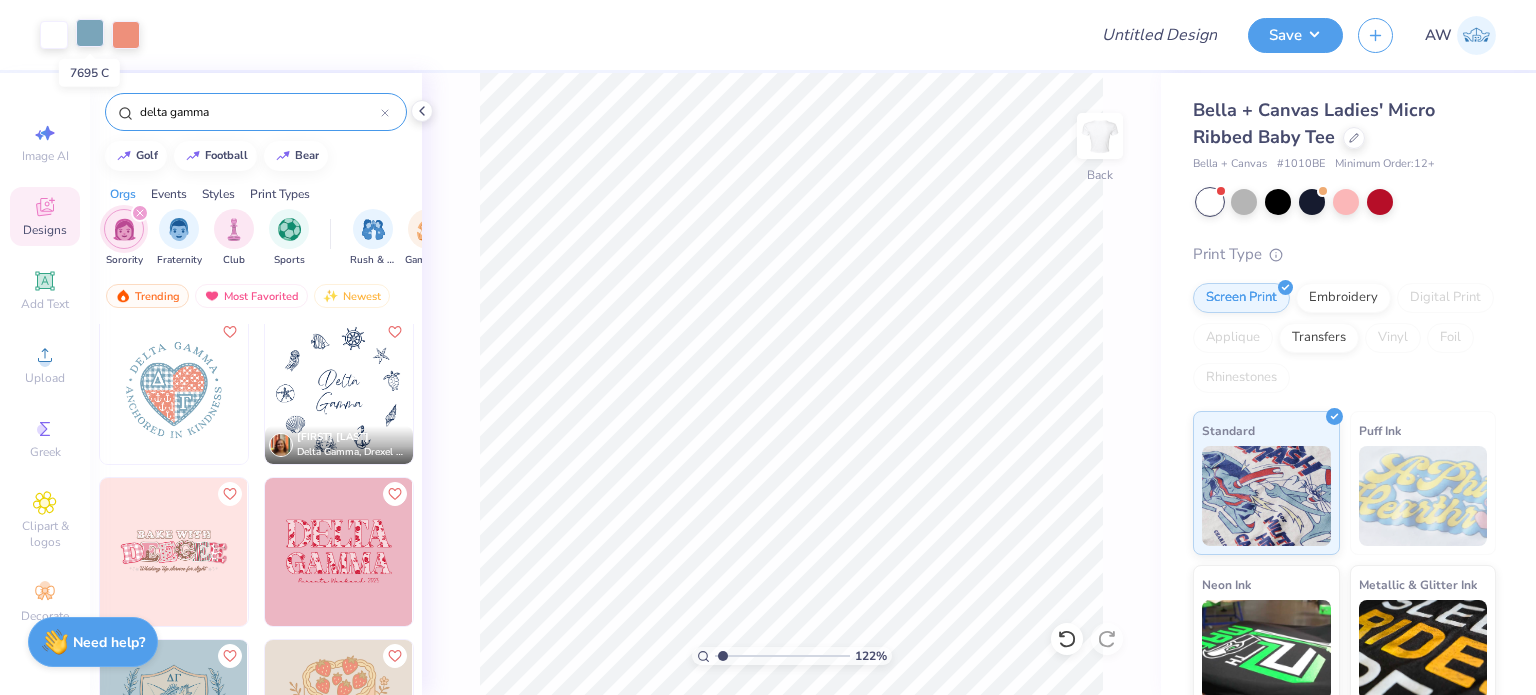 type on "1.21917490591015" 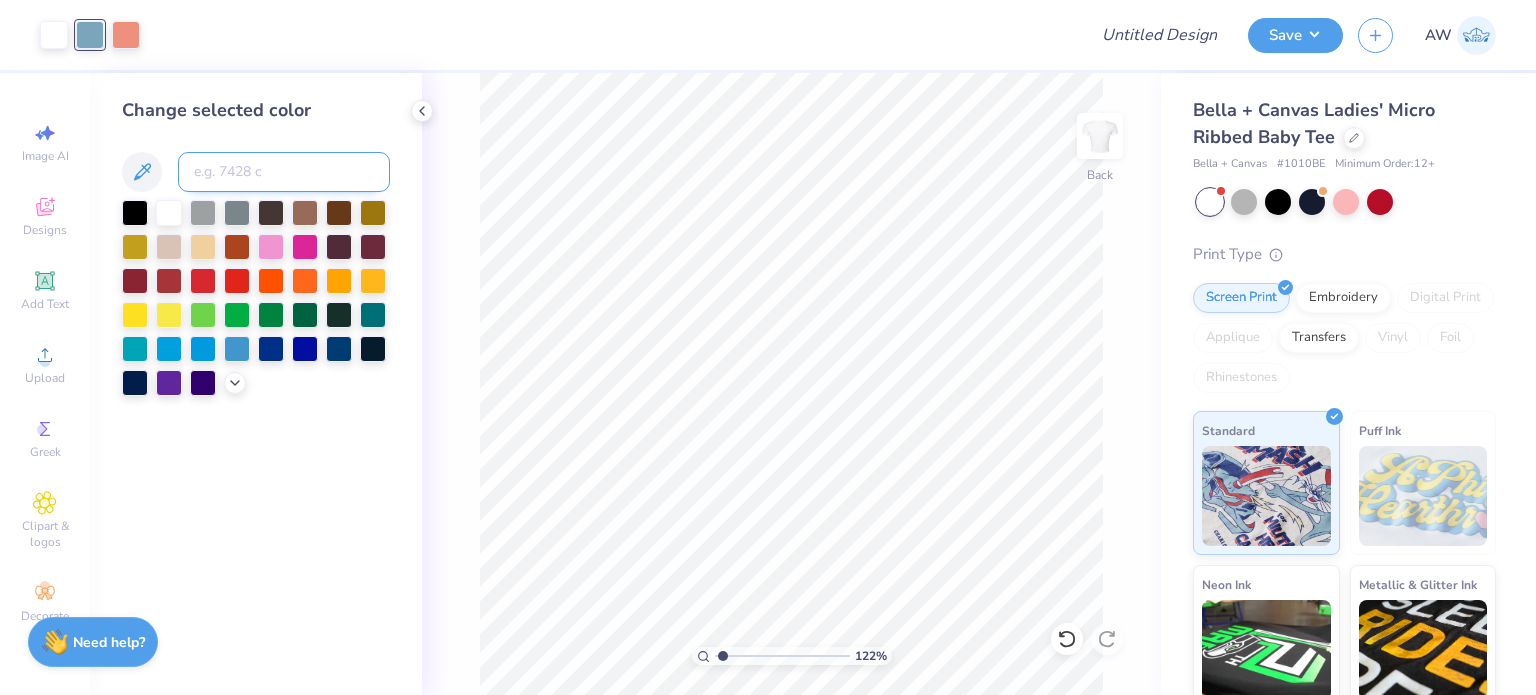 click at bounding box center [284, 172] 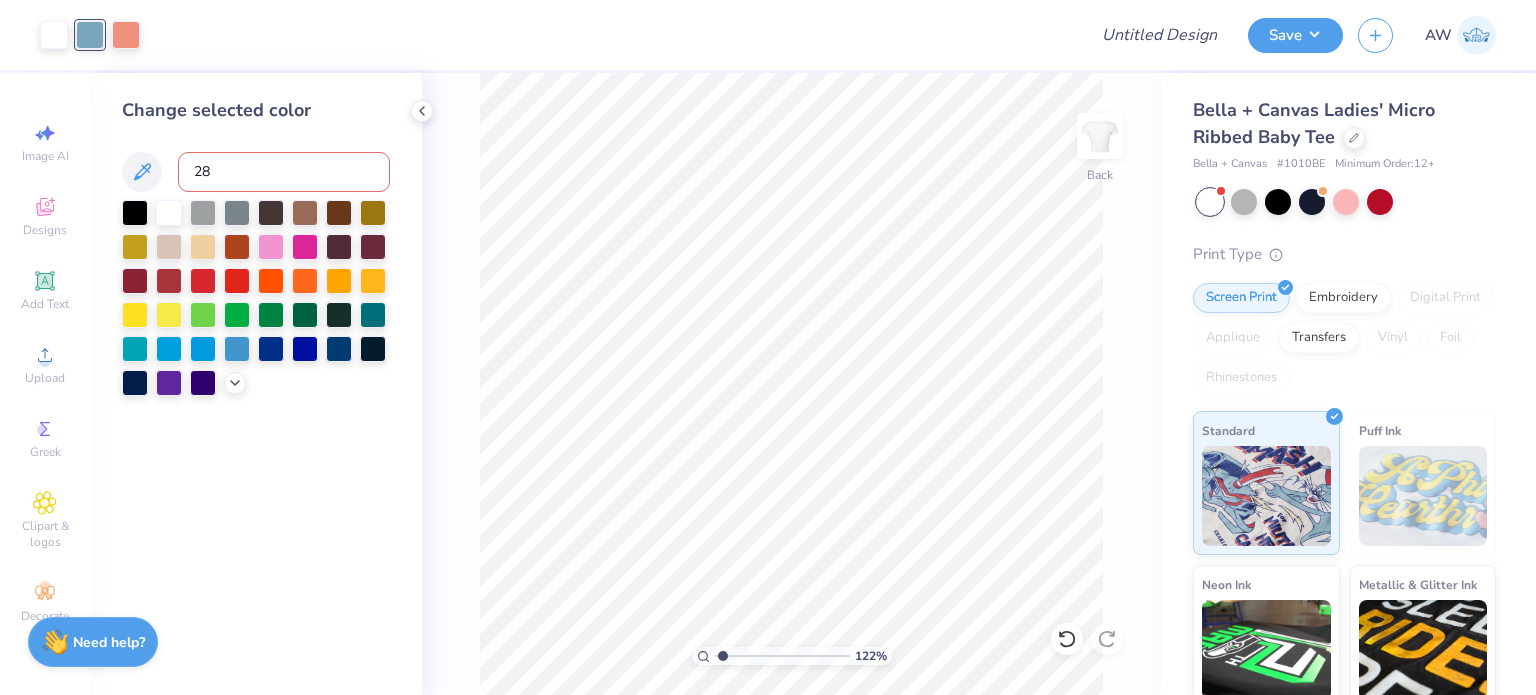 type on "282" 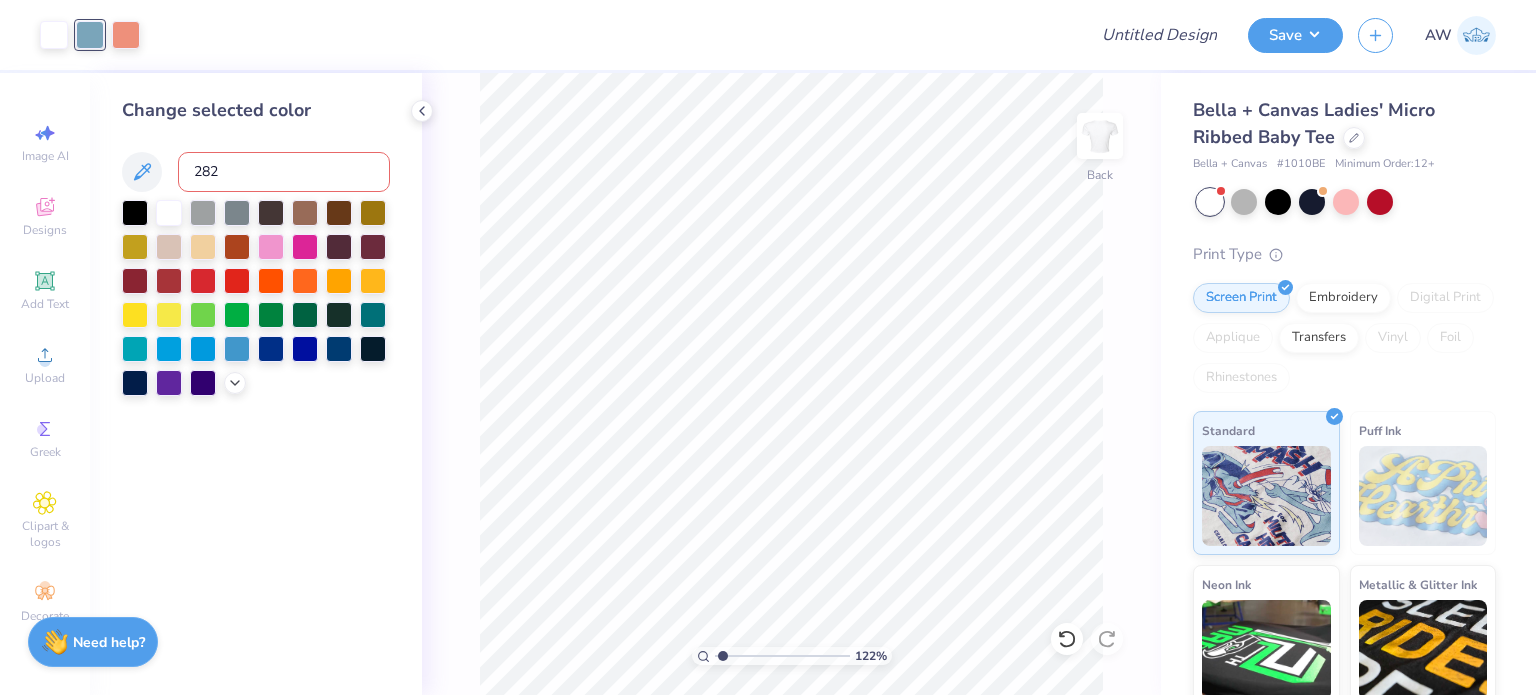 type 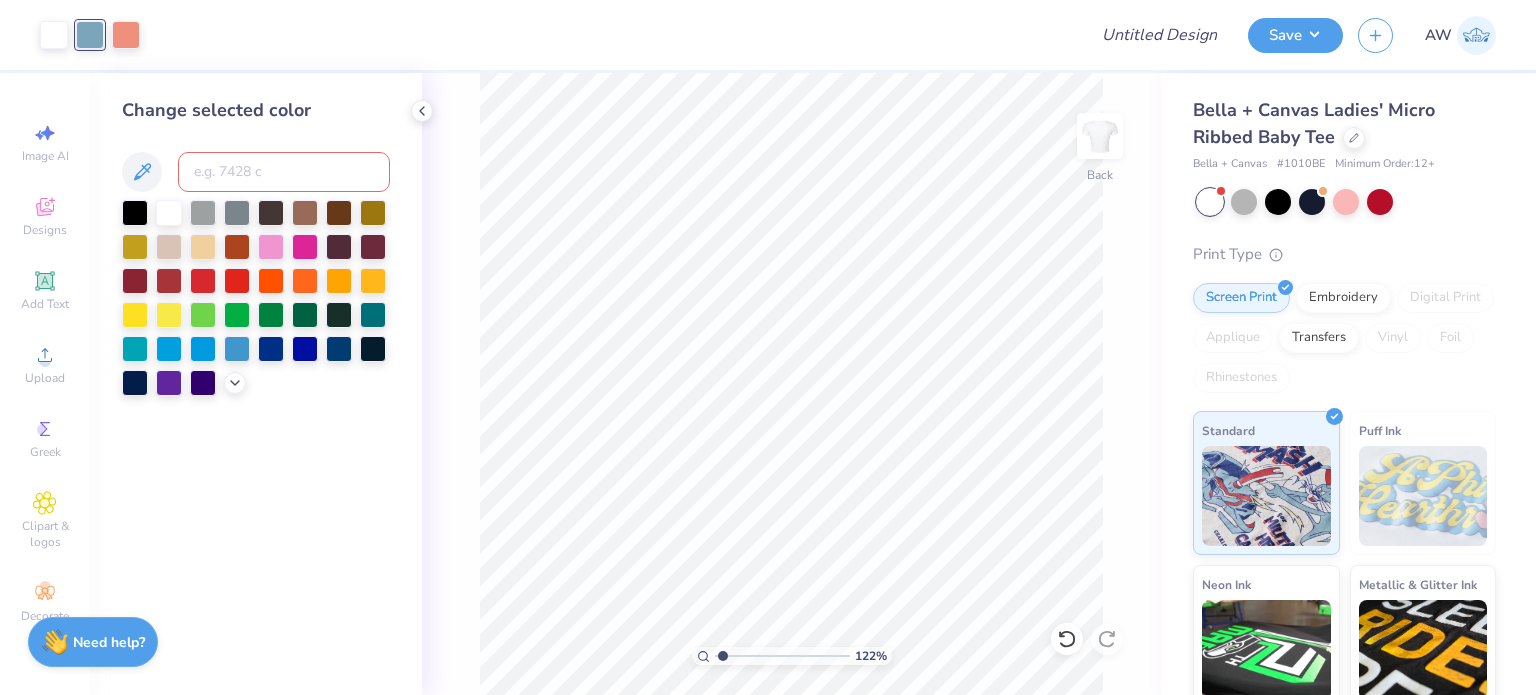 click at bounding box center [284, 172] 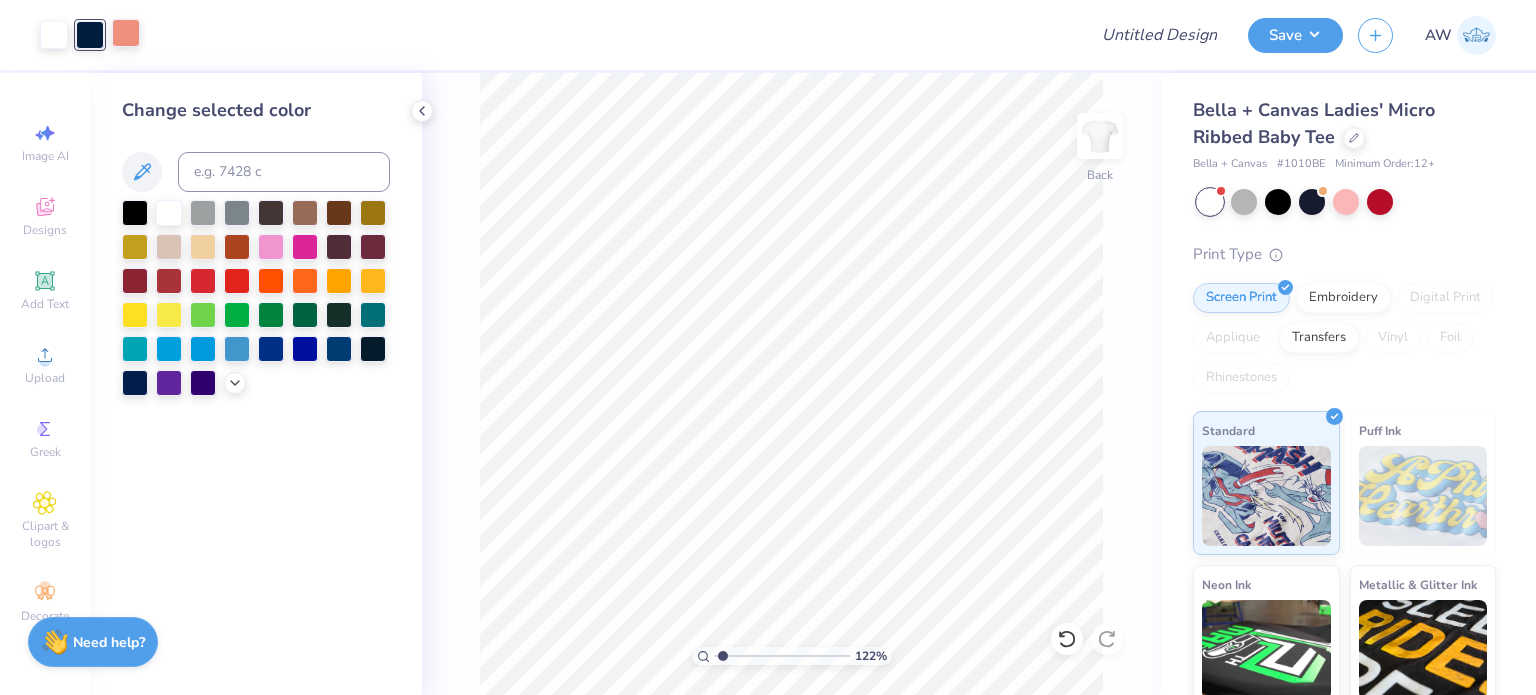 click at bounding box center (126, 33) 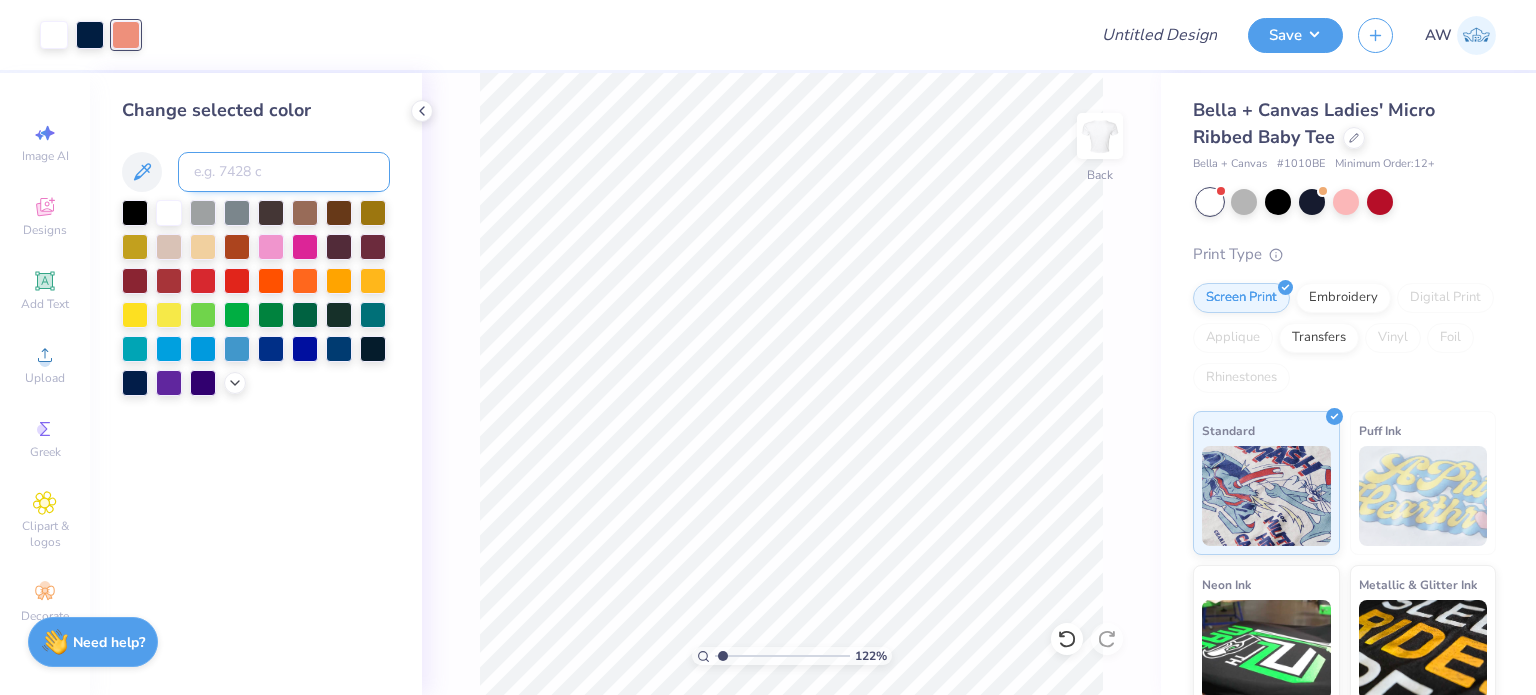 click at bounding box center (284, 172) 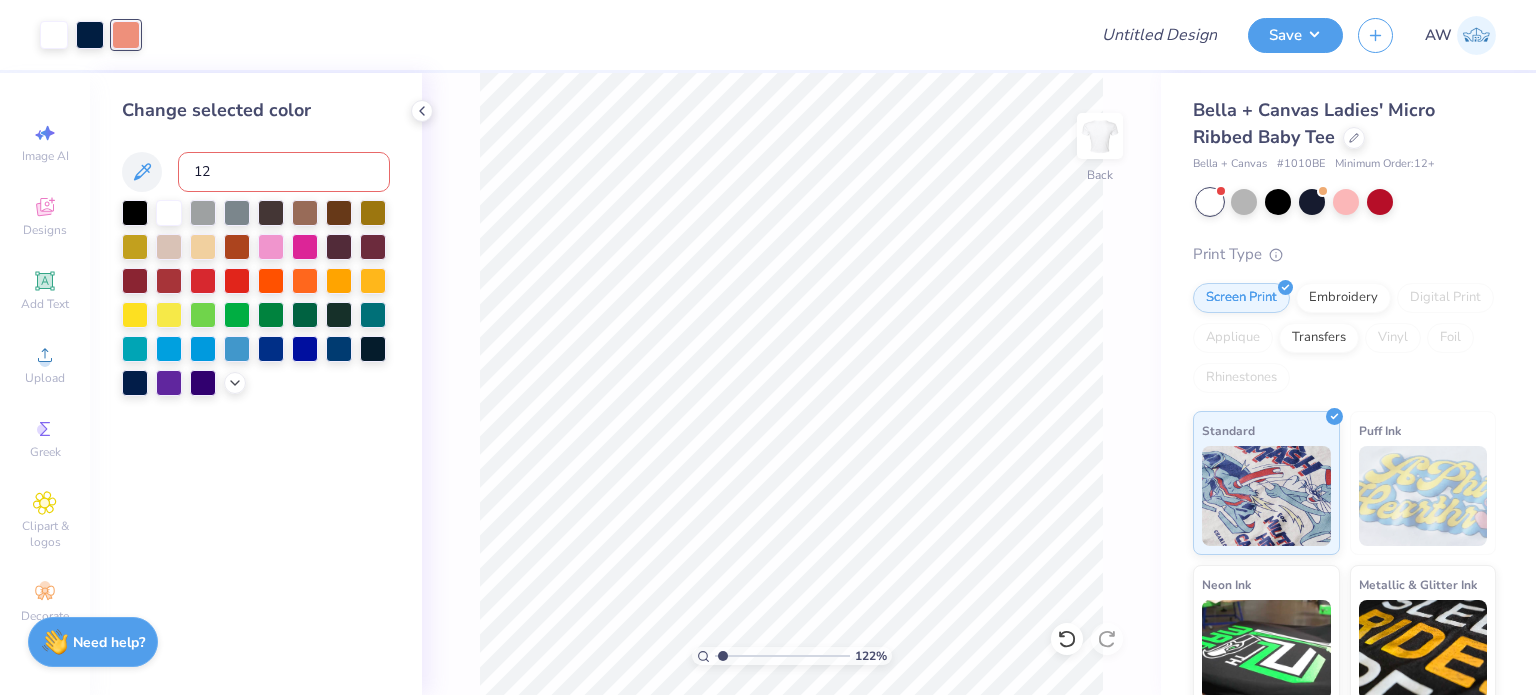 type on "124" 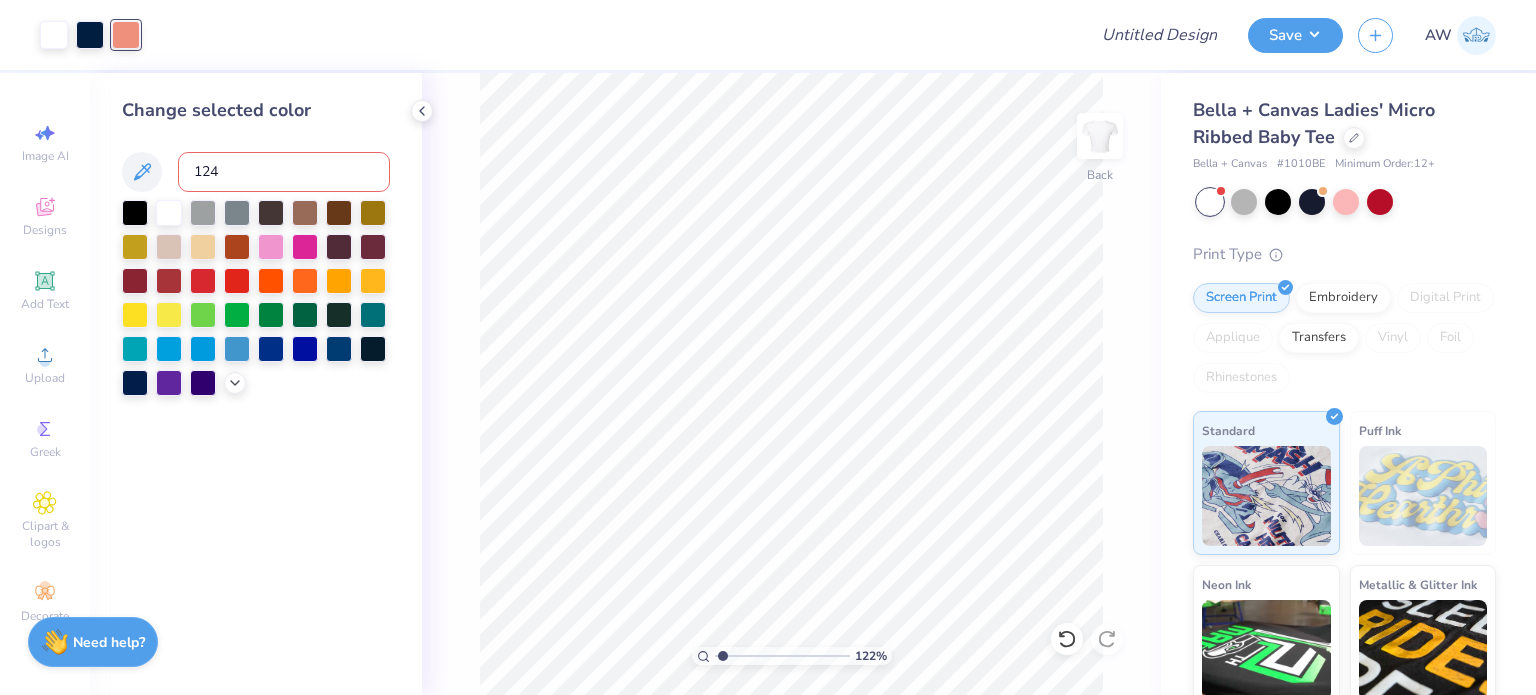 type 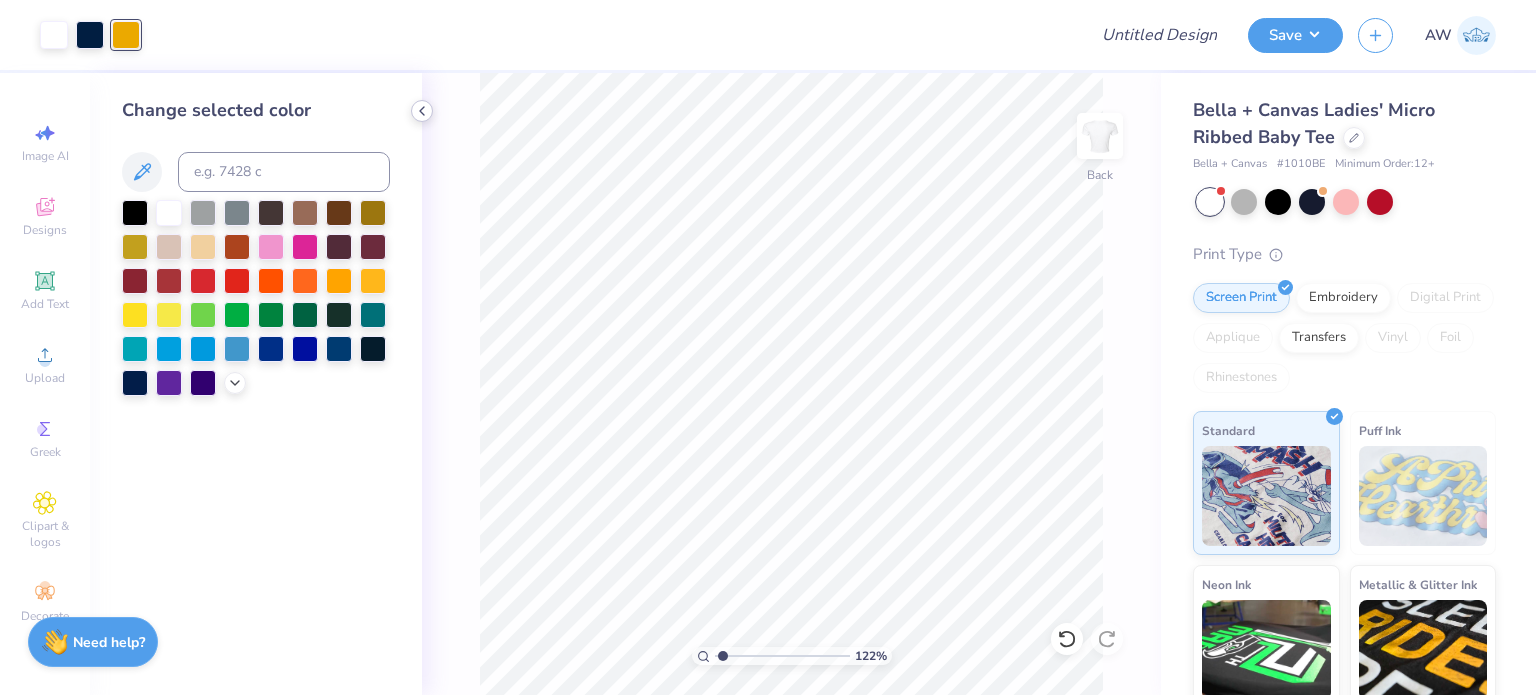 click 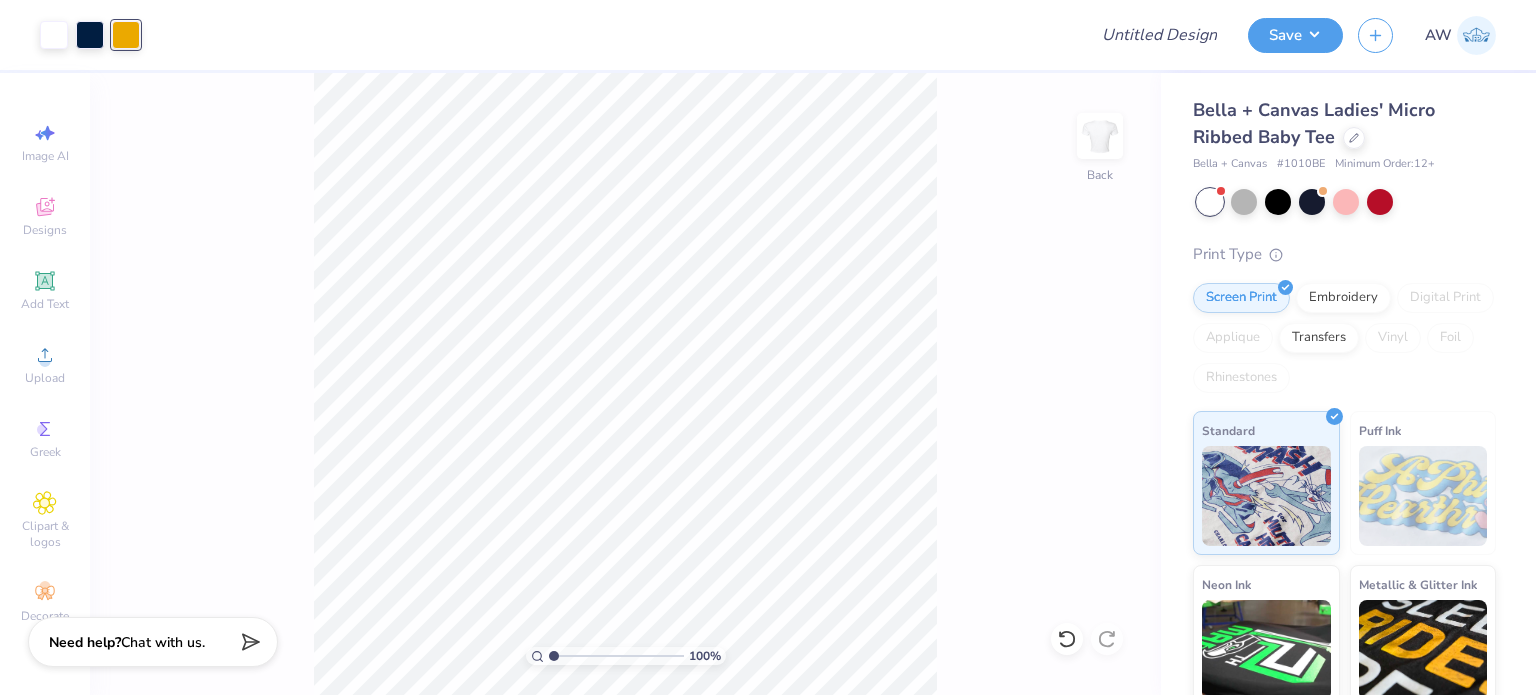 type on "1" 